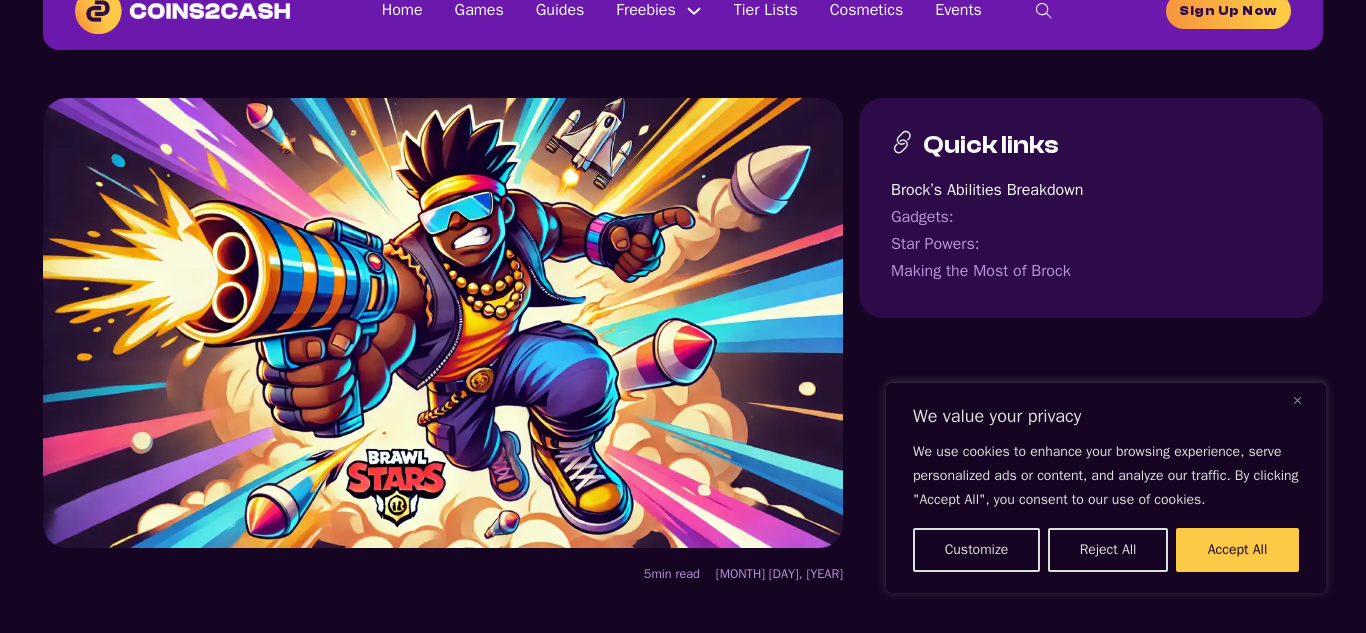 scroll, scrollTop: 43, scrollLeft: 0, axis: vertical 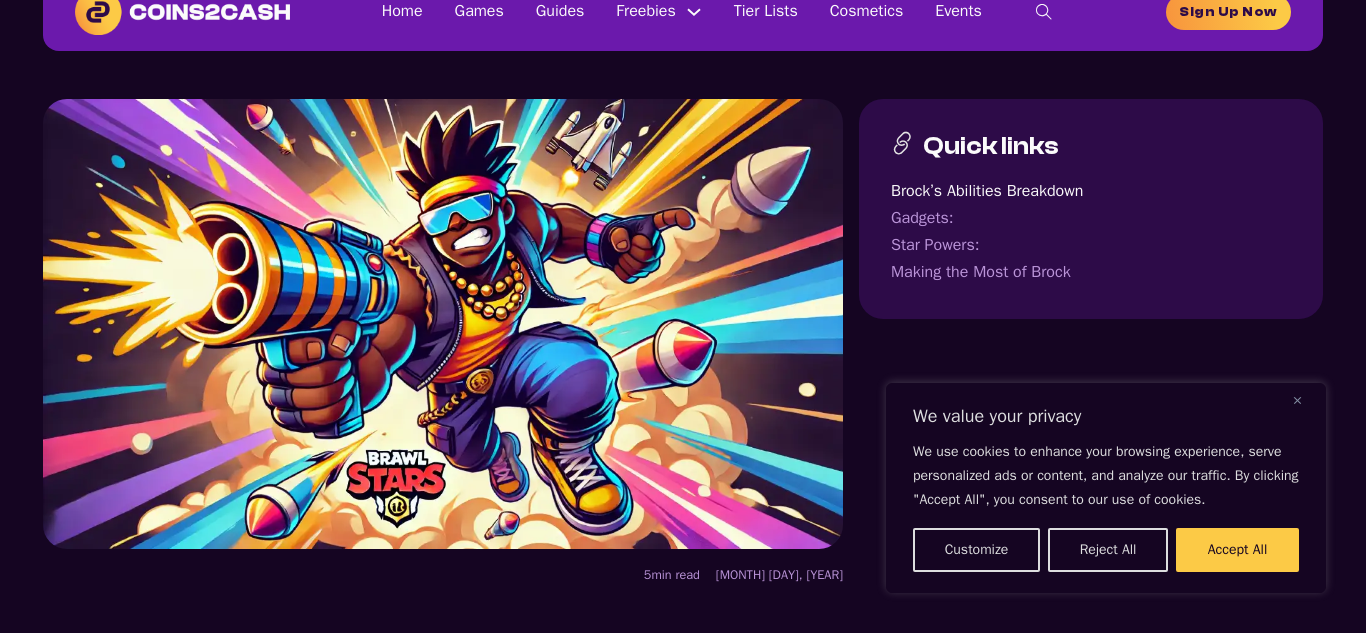 click at bounding box center [443, 324] 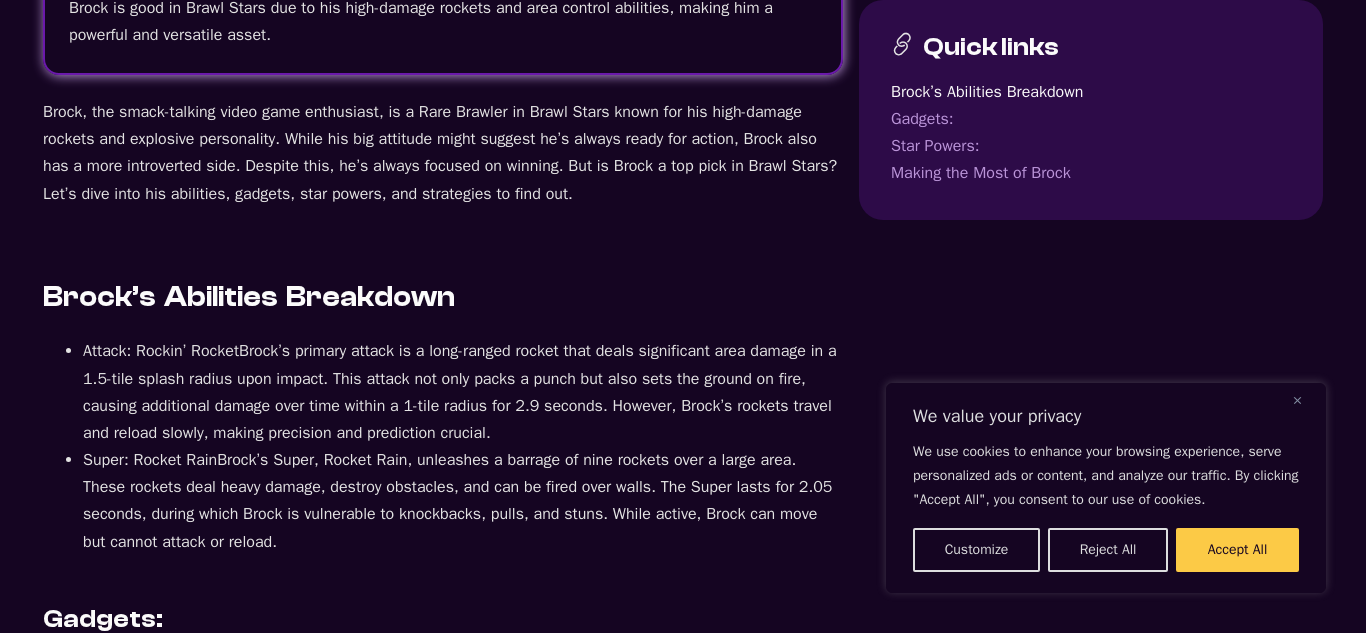 scroll, scrollTop: 861, scrollLeft: 0, axis: vertical 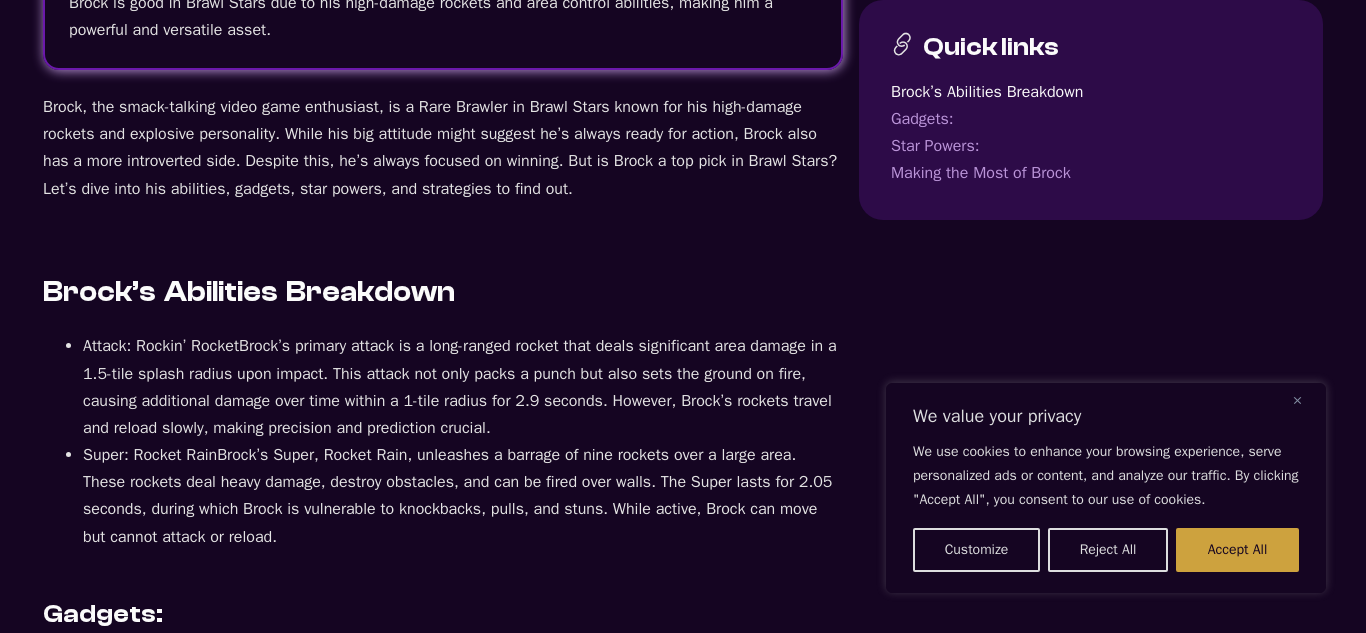 click on "We use cookies to enhance your browsing experience, serve personalized ads or content, and analyze our traffic. By clicking "Accept All", you consent to our use of cookies. Customize   Reject All   Accept All" at bounding box center [1106, 506] 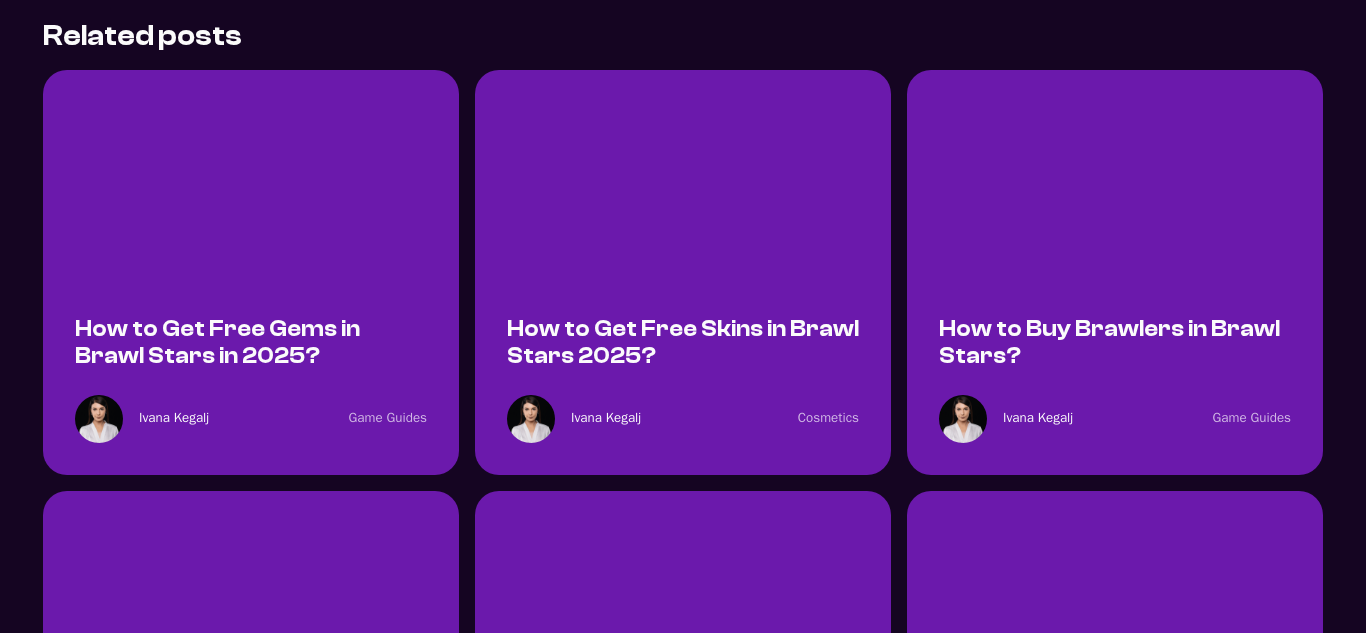 scroll, scrollTop: 3910, scrollLeft: 0, axis: vertical 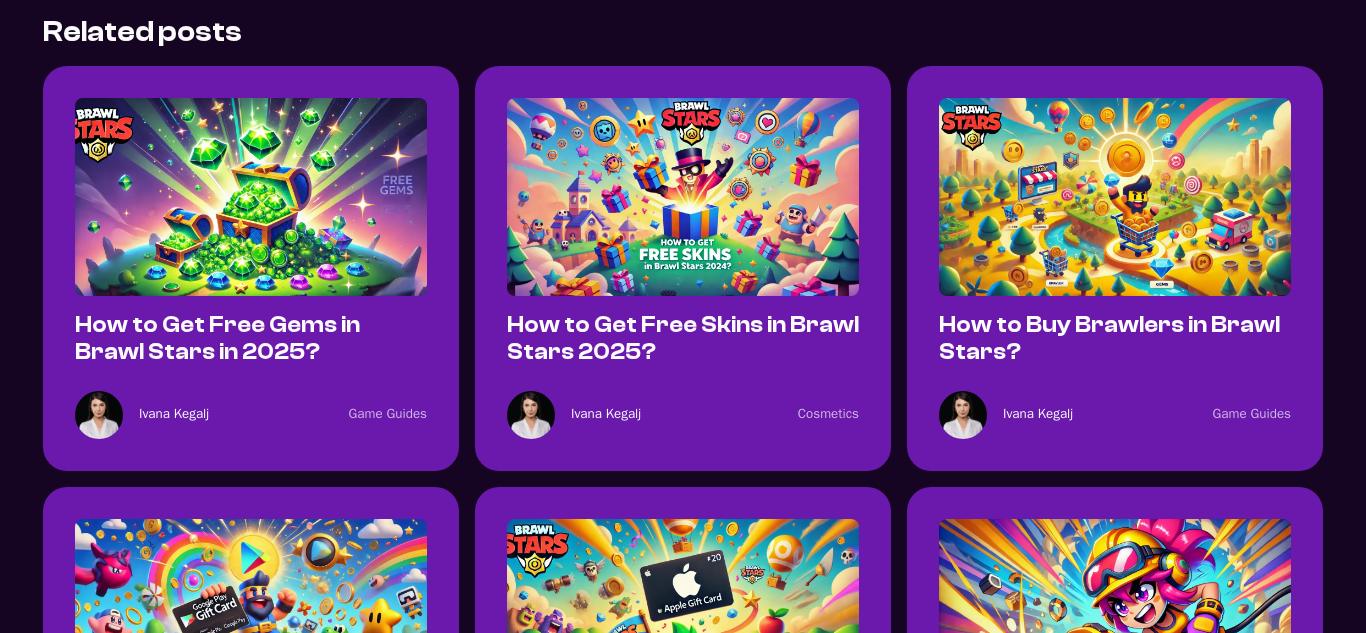 click at bounding box center [251, 197] 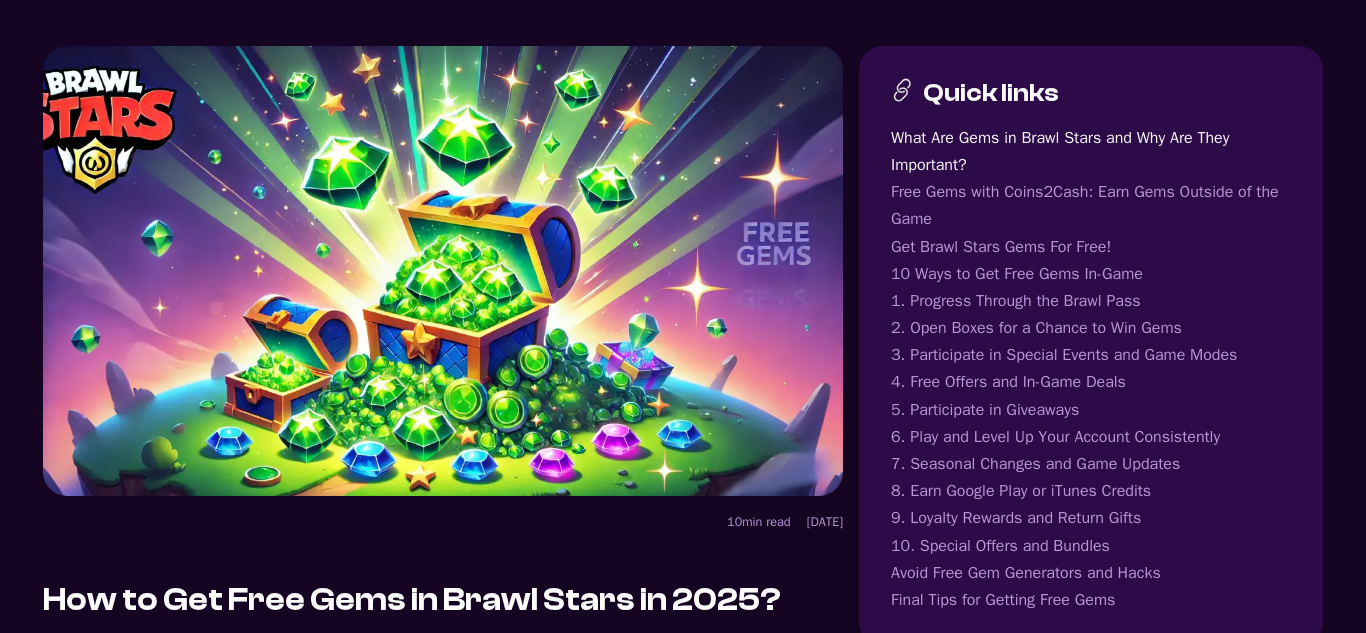 scroll, scrollTop: 104, scrollLeft: 0, axis: vertical 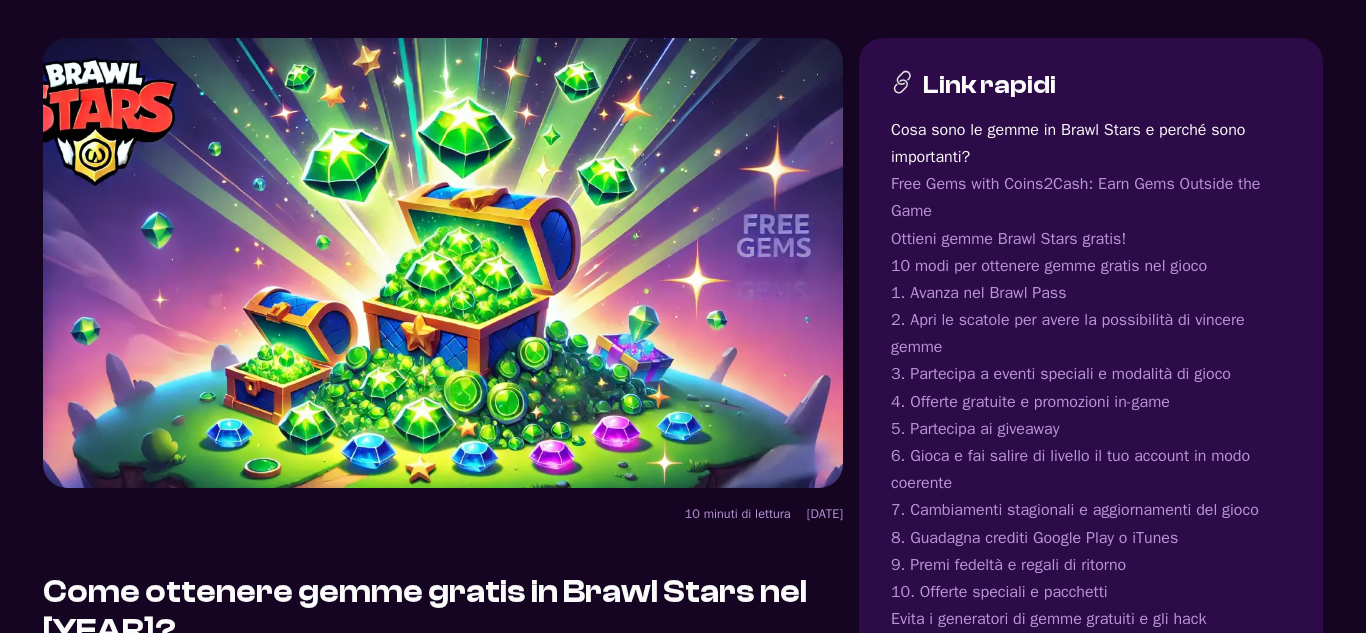 click on "2. Apri le scatole per avere la possibilità di vincere gemme" at bounding box center [1091, 334] 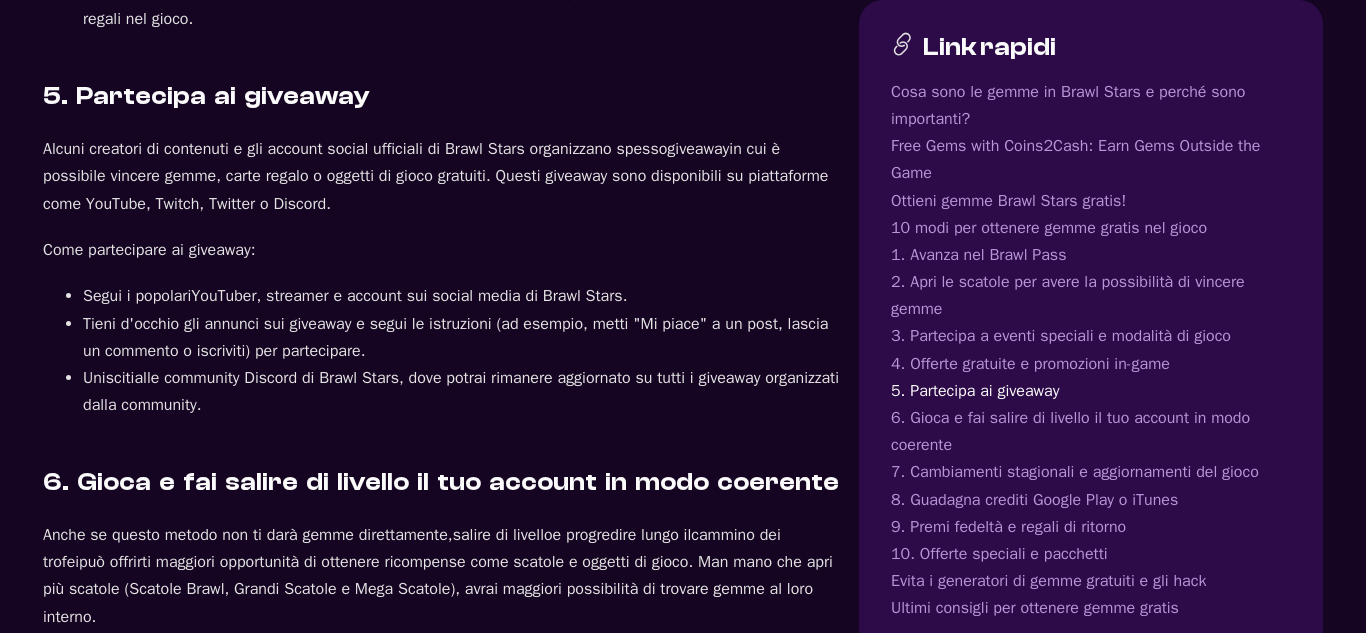 scroll, scrollTop: 3899, scrollLeft: 0, axis: vertical 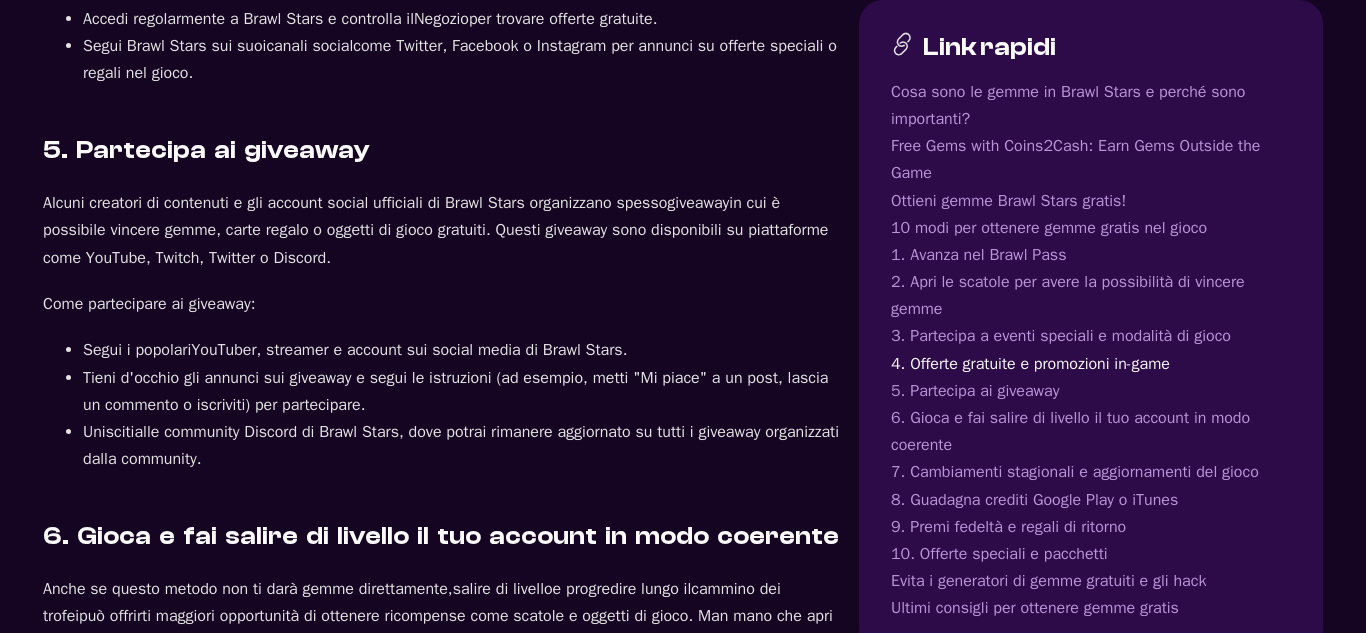 click on "in cui è possibile vincere gemme, carte regalo o oggetti di gioco gratuiti. Questi giveaway sono disponibili su piattaforme come YouTube, Twitch, Twitter o Discord." at bounding box center (435, 230) 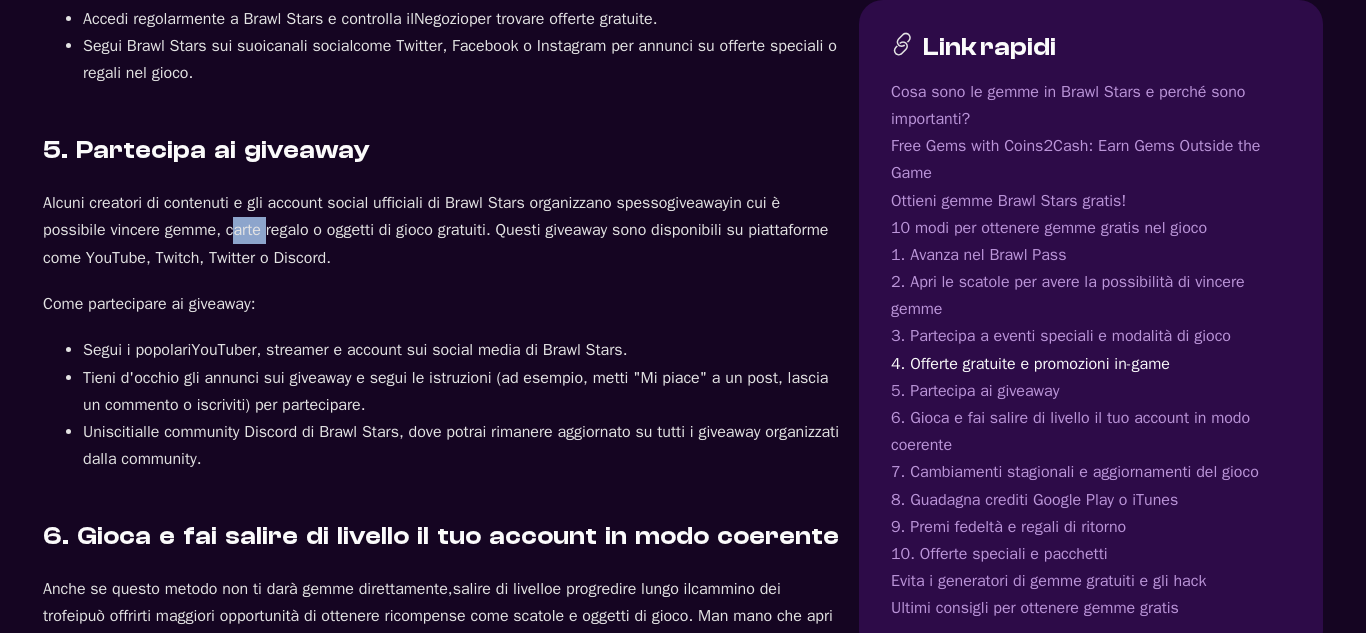 click on "in cui è possibile vincere gemme, carte regalo o oggetti di gioco gratuiti. Questi giveaway sono disponibili su piattaforme come YouTube, Twitch, Twitter o Discord." at bounding box center [435, 230] 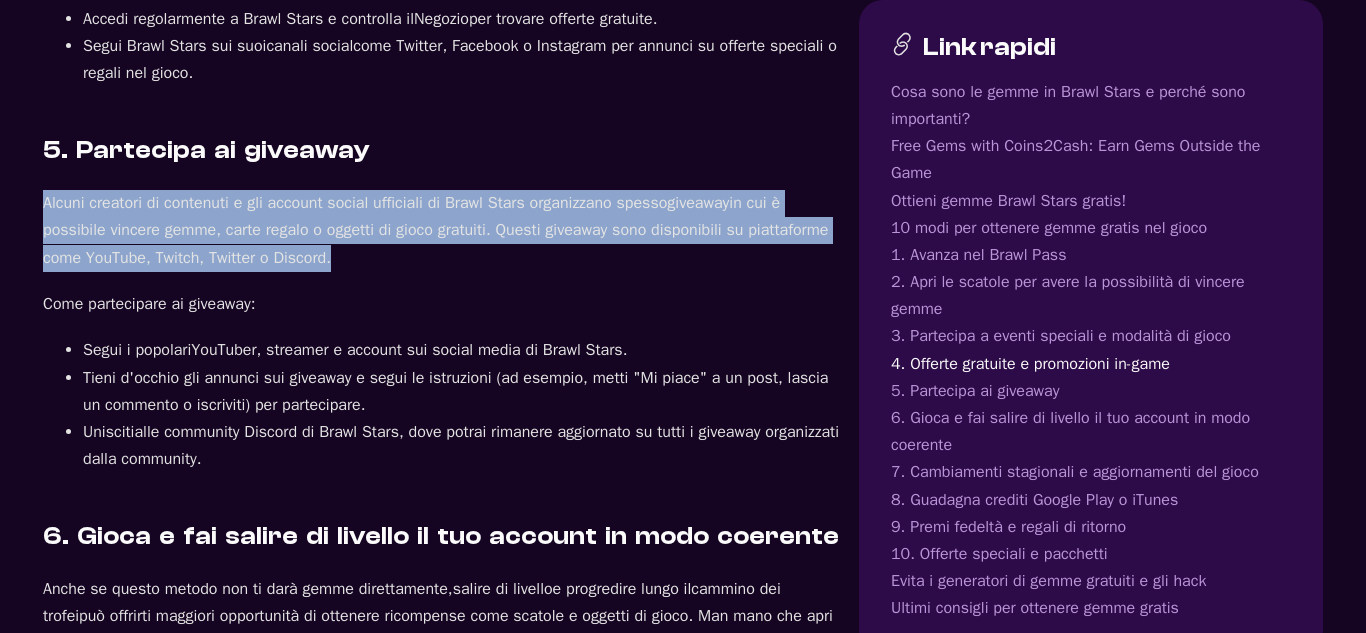 click on "in cui è possibile vincere gemme, carte regalo o oggetti di gioco gratuiti. Questi giveaway sono disponibili su piattaforme come YouTube, Twitch, Twitter o Discord." at bounding box center (435, 230) 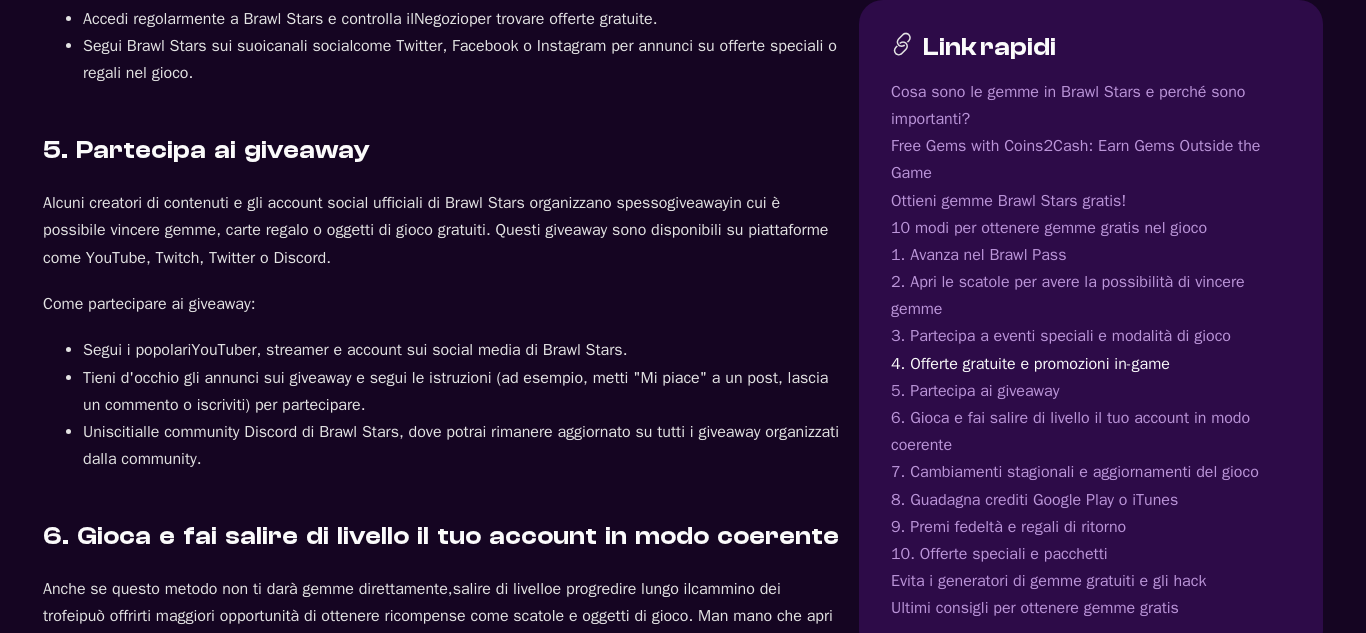 click on "in cui è possibile vincere gemme, carte regalo o oggetti di gioco gratuiti. Questi giveaway sono disponibili su piattaforme come YouTube, Twitch, Twitter o Discord." at bounding box center (435, 230) 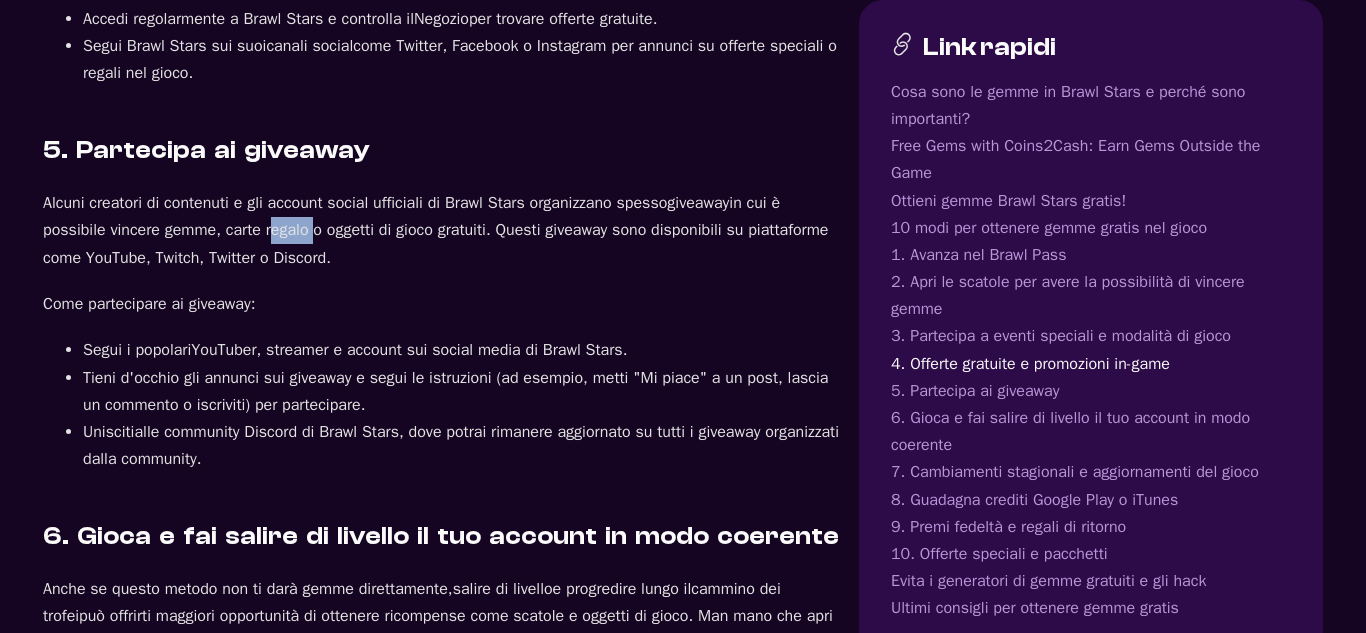 click on "in cui è possibile vincere gemme, carte regalo o oggetti di gioco gratuiti. Questi giveaway sono disponibili su piattaforme come YouTube, Twitch, Twitter o Discord." at bounding box center (435, 230) 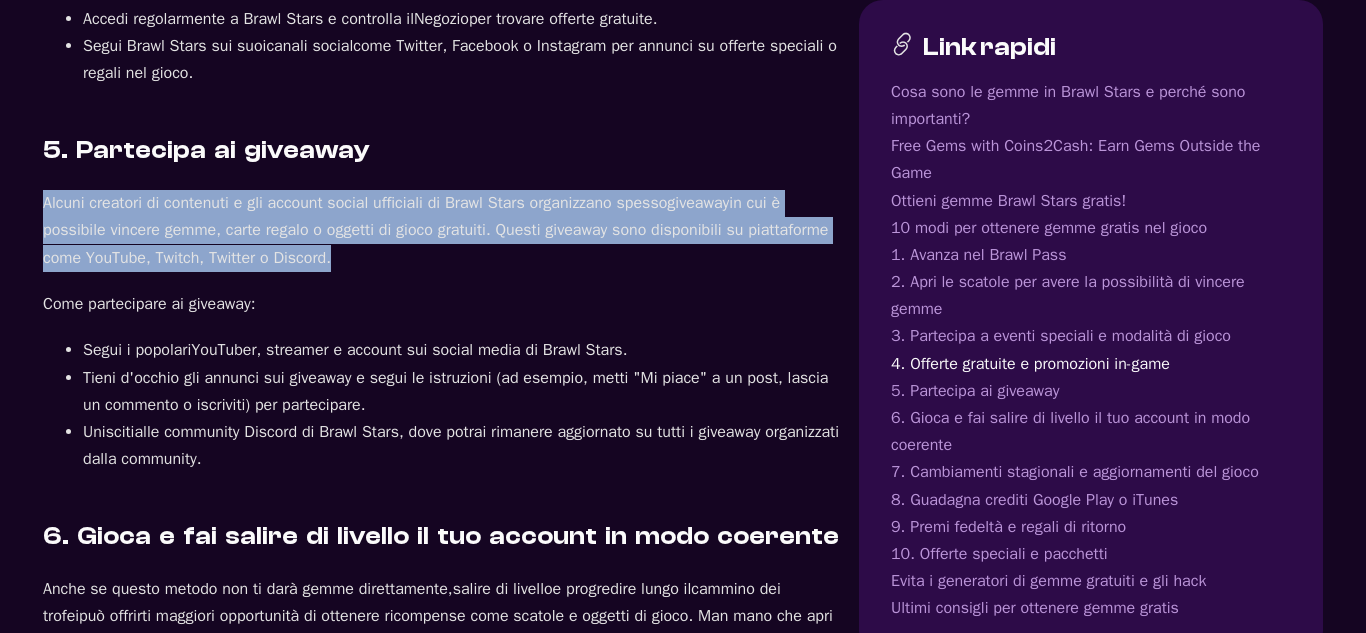 click on "in cui è possibile vincere gemme, carte regalo o oggetti di gioco gratuiti. Questi giveaway sono disponibili su piattaforme come YouTube, Twitch, Twitter o Discord." at bounding box center [435, 230] 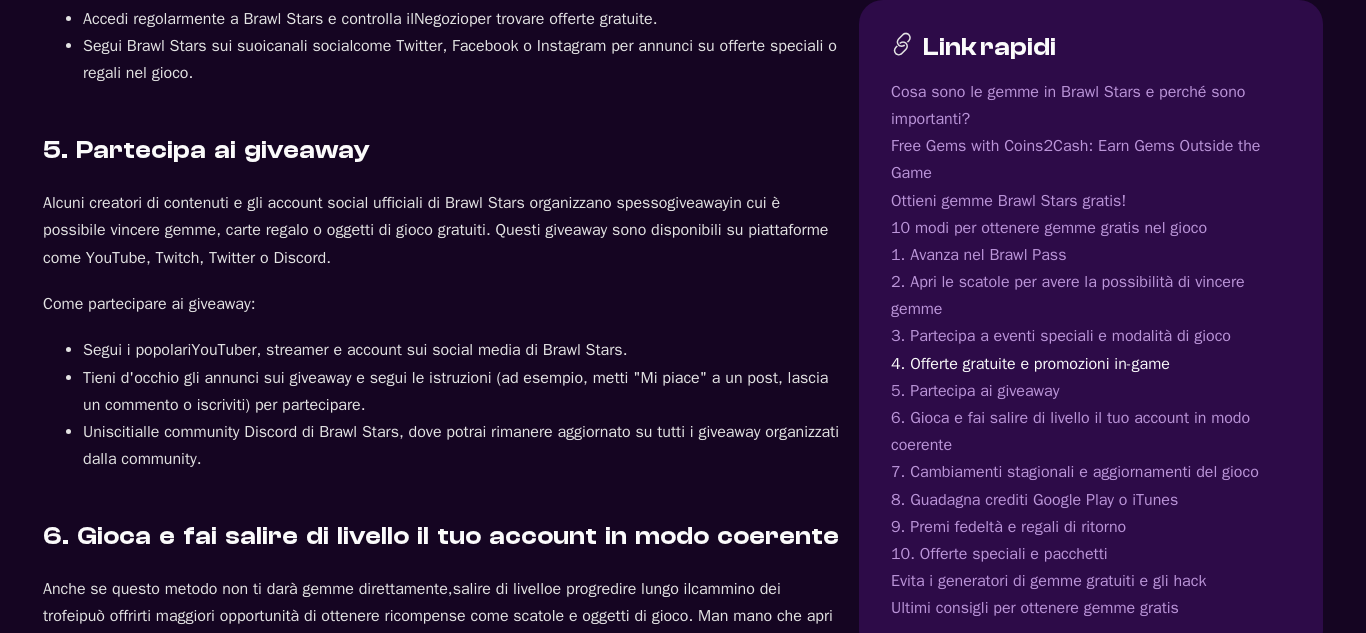 click on "Alcuni creatori di contenuti e gli account social ufficiali di Brawl Stars organizzano spesso" at bounding box center (355, 203) 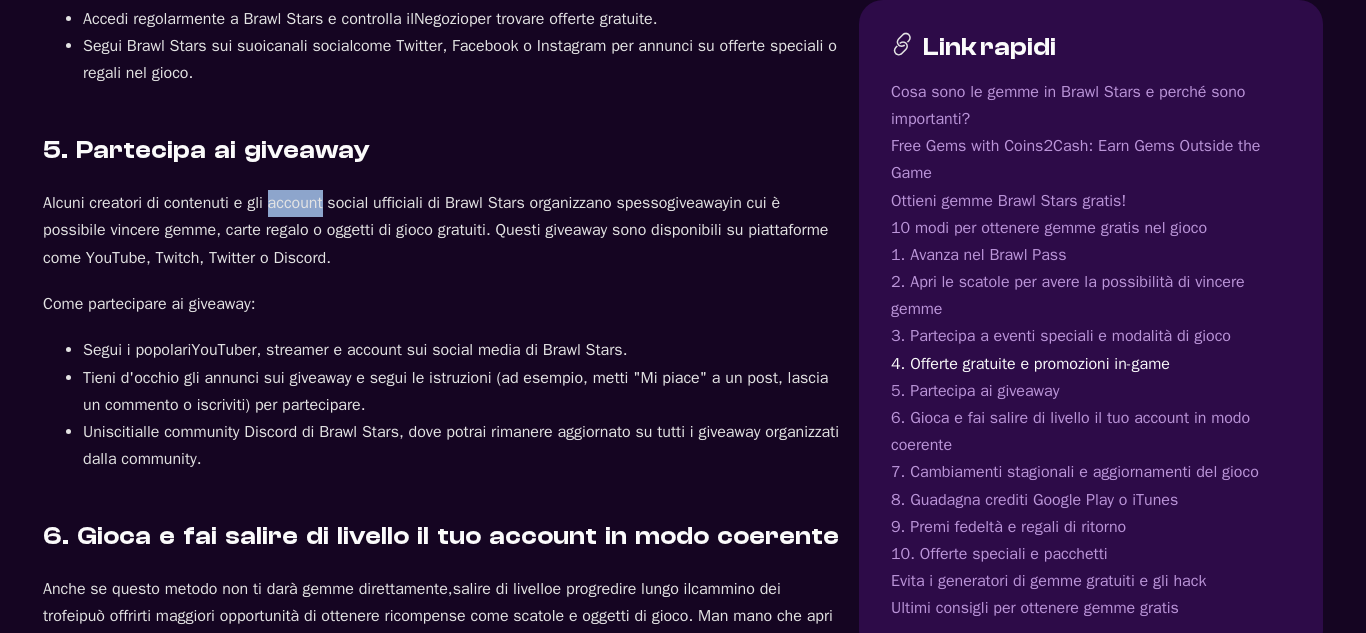 click on "Alcuni creatori di contenuti e gli account social ufficiali di Brawl Stars organizzano spesso" at bounding box center (355, 203) 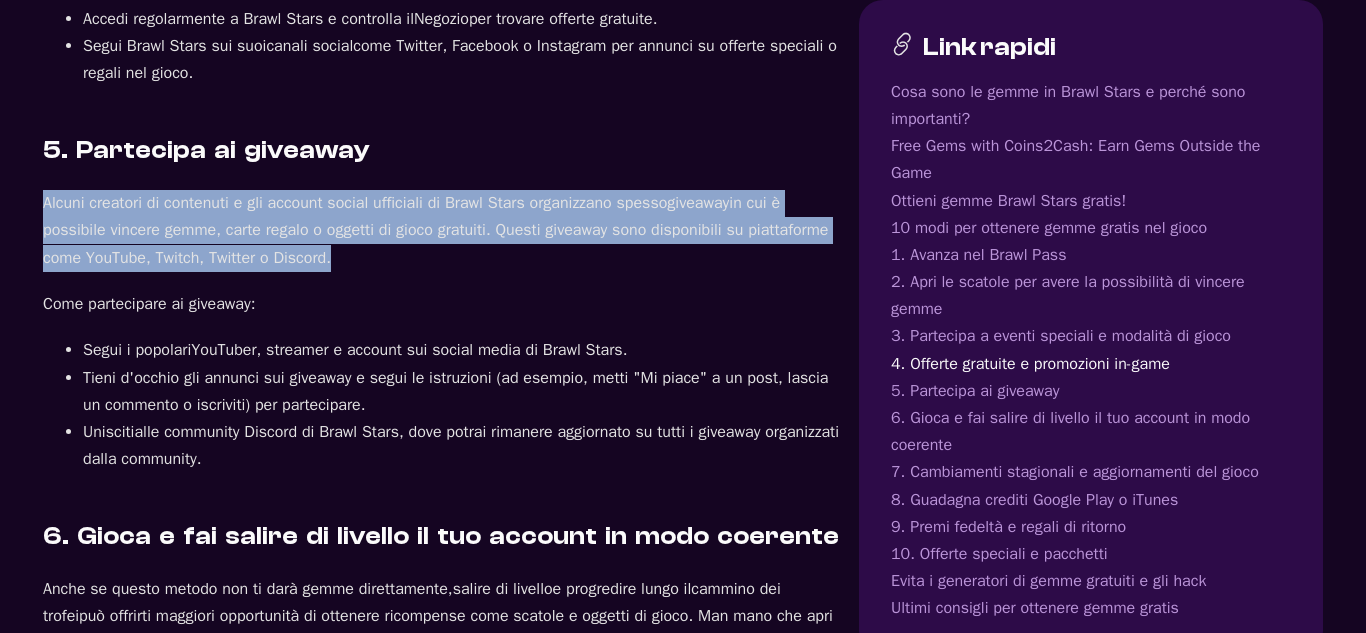 click on "Alcuni creatori di contenuti e gli account social ufficiali di Brawl Stars organizzano spesso giveaway in cui è possibile vincere gemme, carte regalo o oggetti di gioco gratuiti. Questi giveaway sono disponibili su piattaforme come YouTube, Twitch, Twitter o Discord." at bounding box center [443, 231] 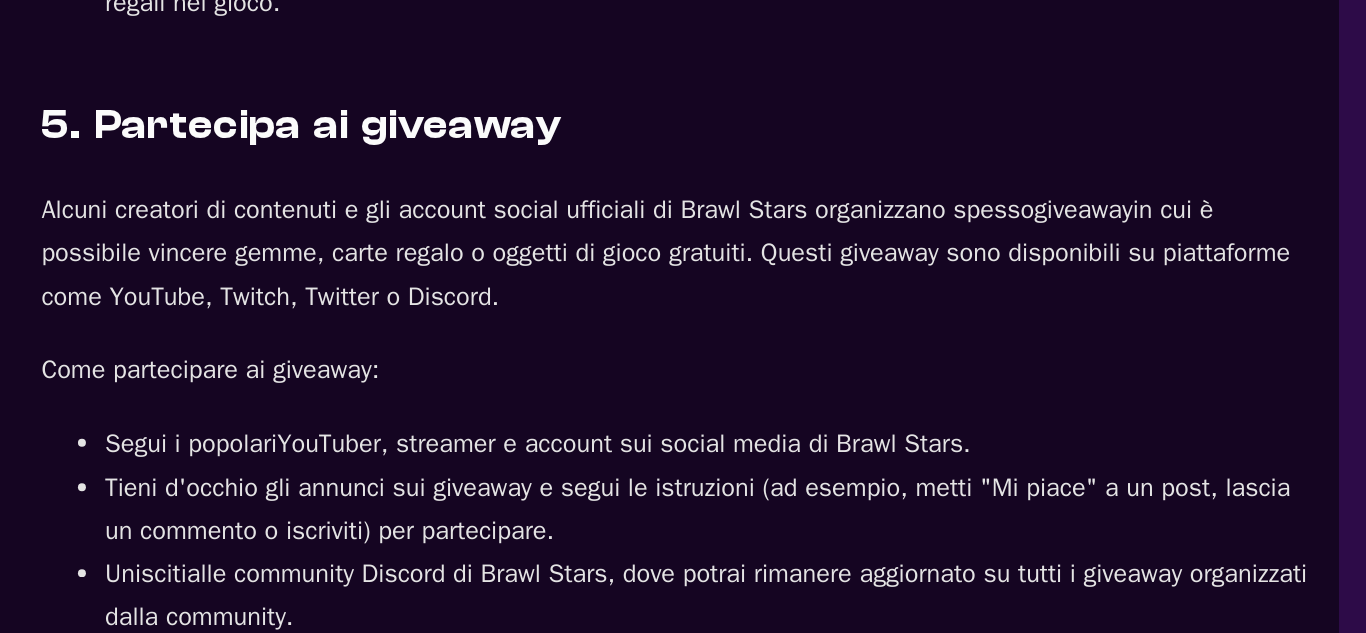 click on "Cosa sono le gemme in Brawl Stars e perché sono importanti?
Le gemme sono la valuta premium di Brawl Stars e possono essere utilizzate per diversi acquisti in-game. Sebbene sia possibile raccogliere monete giocando e completando eventi, le gemme sono molto più rare e preziose. Ecco alcuni dei principali utilizzi delle gemme:
Acquista skin  : personalizza i tuoi Brawlers con skin uniche disponibili nel negozio del gioco.
Sblocca il Brawl Pass  : il Brawl Pass è un percorso di ricompense stagionale che ti dà accesso a più scatole, monete, skin e ricompense uniche.
Ottieni scatole  : acquista scatole grandi o mega scatole con gemme per raccogliere più Brawlers, punti potere e altre risorse.
Acquista offerte speciali  : accedi a offerte esclusive nel gioco che potrebbero includere skin, scatole o altri oggetti speciali scontati.
Gemme gratuite con Coins2Cash: guadagna gemme fuori dal gioco
Coins2Cash (C2C) è un'ottima opzione. C2C gemme di Brawl Stars ." at bounding box center [443, 118] 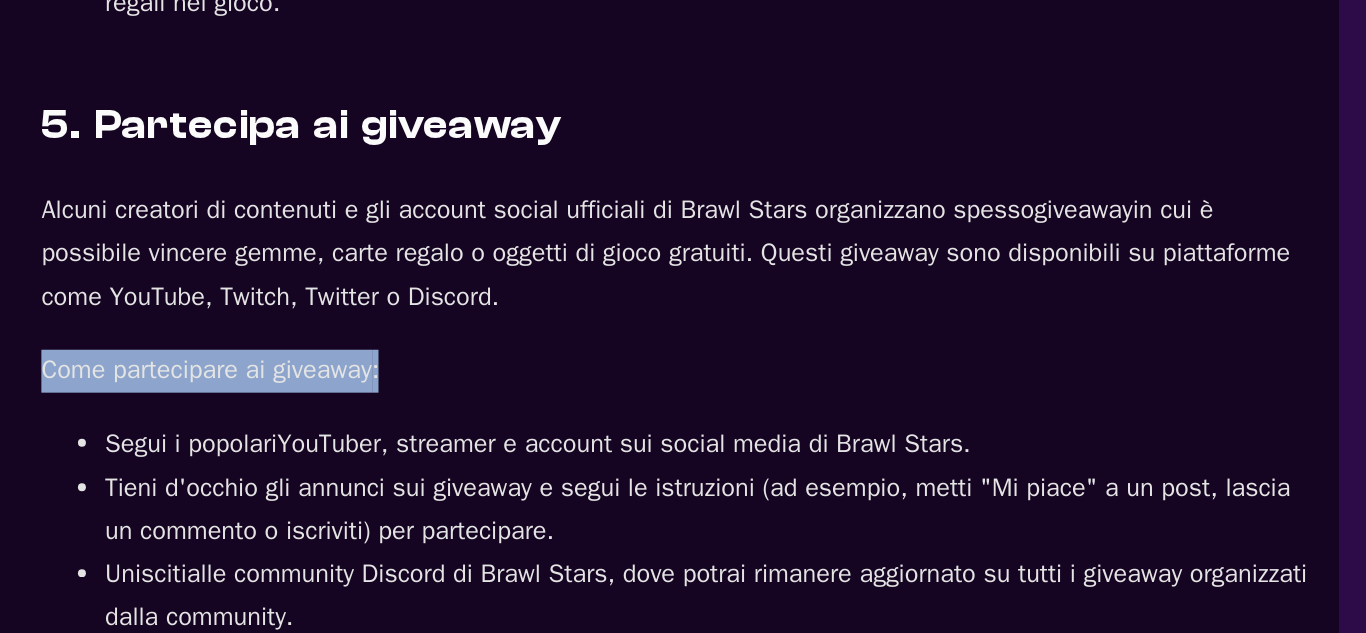 click on "Cosa sono le gemme in Brawl Stars e perché sono importanti?
Le gemme sono la valuta premium di Brawl Stars e possono essere utilizzate per diversi acquisti in-game. Sebbene sia possibile raccogliere monete giocando e completando eventi, le gemme sono molto più rare e preziose. Ecco alcuni dei principali utilizzi delle gemme:
Acquista skin  : personalizza i tuoi Brawlers con skin uniche disponibili nel negozio del gioco.
Sblocca il Brawl Pass  : il Brawl Pass è un percorso di ricompense stagionale che ti dà accesso a più scatole, monete, skin e ricompense uniche.
Ottieni scatole  : acquista scatole grandi o mega scatole con gemme per raccogliere più Brawlers, punti potere e altre risorse.
Acquista offerte speciali  : accedi a offerte esclusive nel gioco che potrebbero includere skin, scatole o altri oggetti speciali scontati.
Gemme gratuite con Coins2Cash: guadagna gemme fuori dal gioco
Coins2Cash (C2C) è un'ottima opzione. C2C gemme di Brawl Stars ." at bounding box center [443, 118] 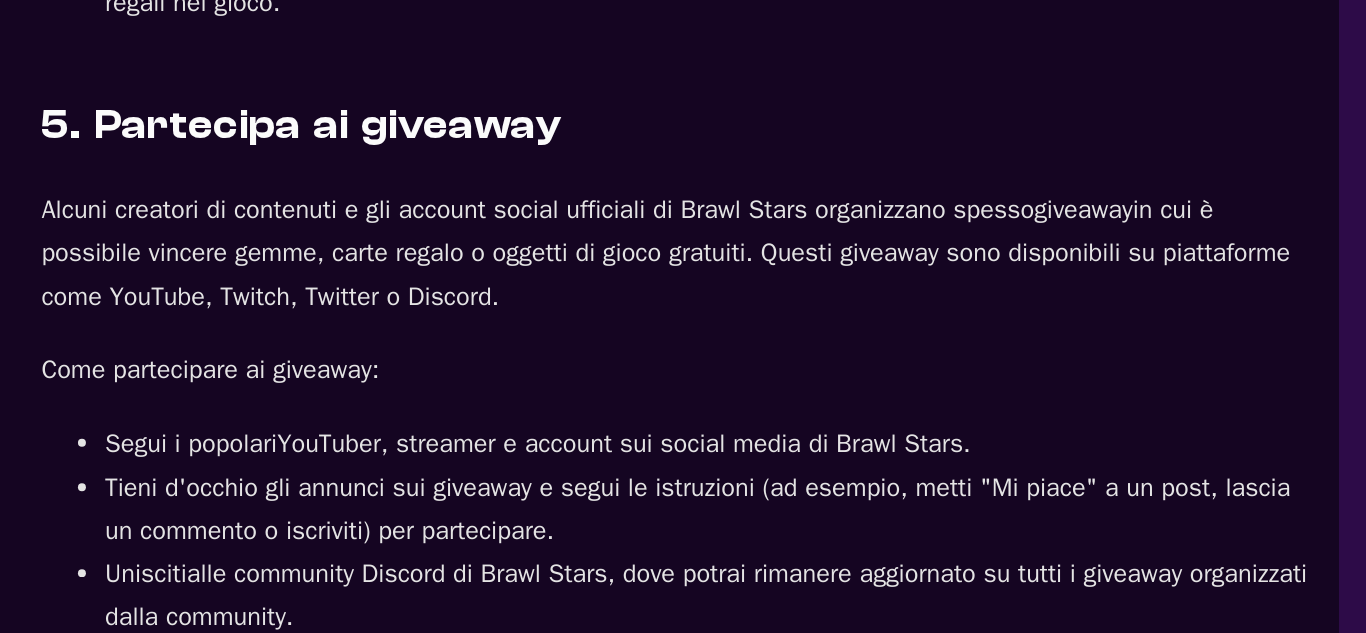 click on "Cosa sono le gemme in Brawl Stars e perché sono importanti?
Le gemme sono la valuta premium di Brawl Stars e possono essere utilizzate per diversi acquisti in-game. Sebbene sia possibile raccogliere monete giocando e completando eventi, le gemme sono molto più rare e preziose. Ecco alcuni dei principali utilizzi delle gemme:
Acquista skin  : personalizza i tuoi Brawlers con skin uniche disponibili nel negozio del gioco.
Sblocca il Brawl Pass  : il Brawl Pass è un percorso di ricompense stagionale che ti dà accesso a più scatole, monete, skin e ricompense uniche.
Ottieni scatole  : acquista scatole grandi o mega scatole con gemme per raccogliere più Brawlers, punti potere e altre risorse.
Acquista offerte speciali  : accedi a offerte esclusive nel gioco che potrebbero includere skin, scatole o altri oggetti speciali scontati.
Gemme gratuite con Coins2Cash: guadagna gemme fuori dal gioco
Coins2Cash (C2C) è un'ottima opzione. C2C gemme di Brawl Stars ." at bounding box center (443, 118) 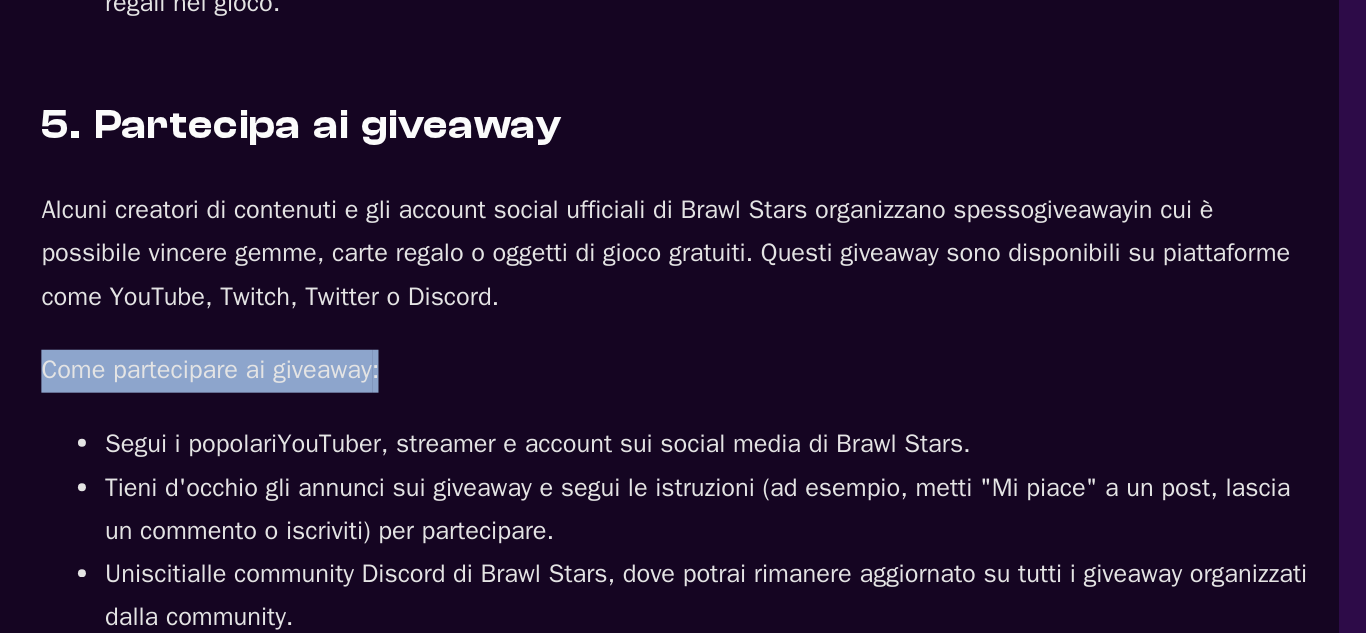 click on "Cosa sono le gemme in Brawl Stars e perché sono importanti?
Le gemme sono la valuta premium di Brawl Stars e possono essere utilizzate per diversi acquisti in-game. Sebbene sia possibile raccogliere monete giocando e completando eventi, le gemme sono molto più rare e preziose. Ecco alcuni dei principali utilizzi delle gemme:
Acquista skin  : personalizza i tuoi Brawlers con skin uniche disponibili nel negozio del gioco.
Sblocca il Brawl Pass  : il Brawl Pass è un percorso di ricompense stagionale che ti dà accesso a più scatole, monete, skin e ricompense uniche.
Ottieni scatole  : acquista scatole grandi o mega scatole con gemme per raccogliere più Brawlers, punti potere e altre risorse.
Acquista offerte speciali  : accedi a offerte esclusive nel gioco che potrebbero includere skin, scatole o altri oggetti speciali scontati.
Gemme gratuite con Coins2Cash: guadagna gemme fuori dal gioco
Coins2Cash (C2C) è un'ottima opzione. C2C gemme di Brawl Stars ." at bounding box center [443, 118] 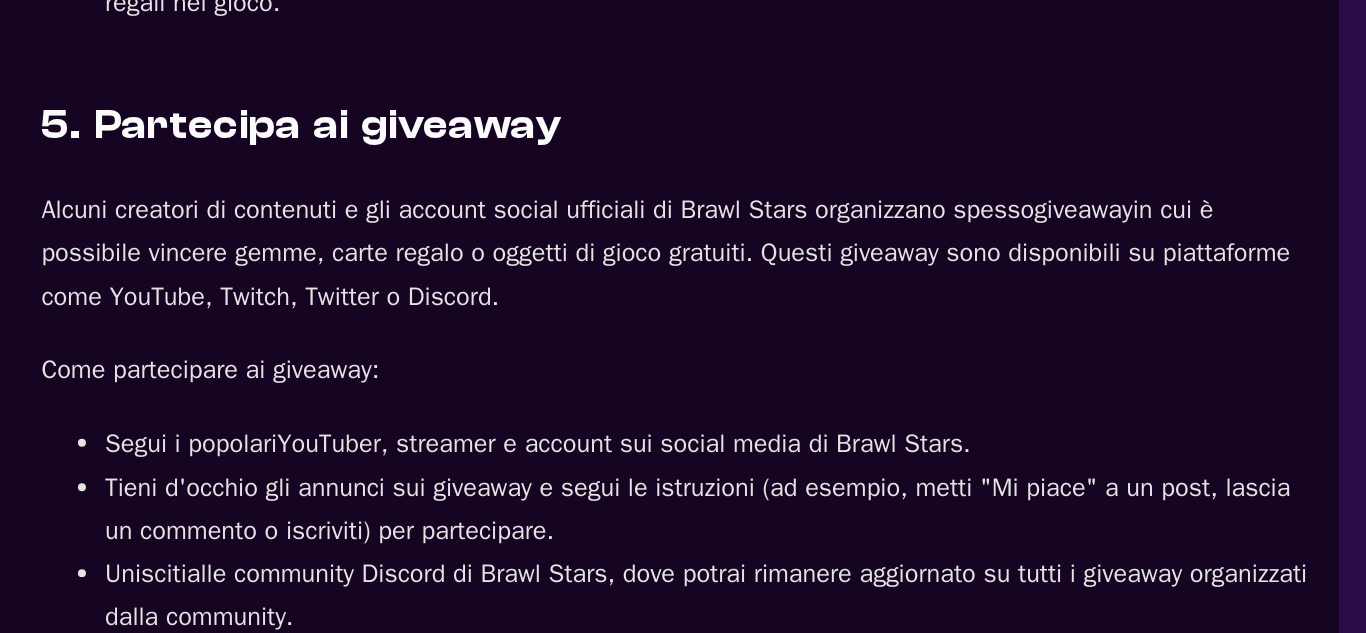 click on "Alcuni creatori di contenuti e gli account social ufficiali di Brawl Stars organizzano spesso" at bounding box center (355, 203) 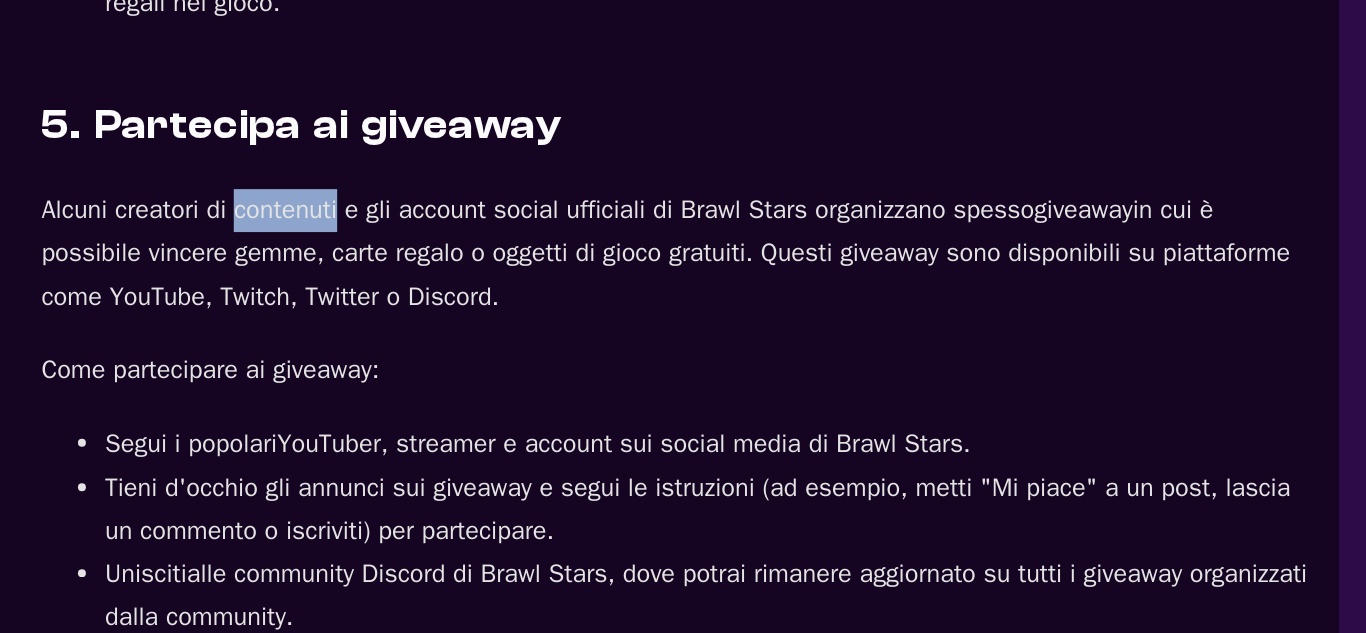 click on "Alcuni creatori di contenuti e gli account social ufficiali di Brawl Stars organizzano spesso" at bounding box center (355, 203) 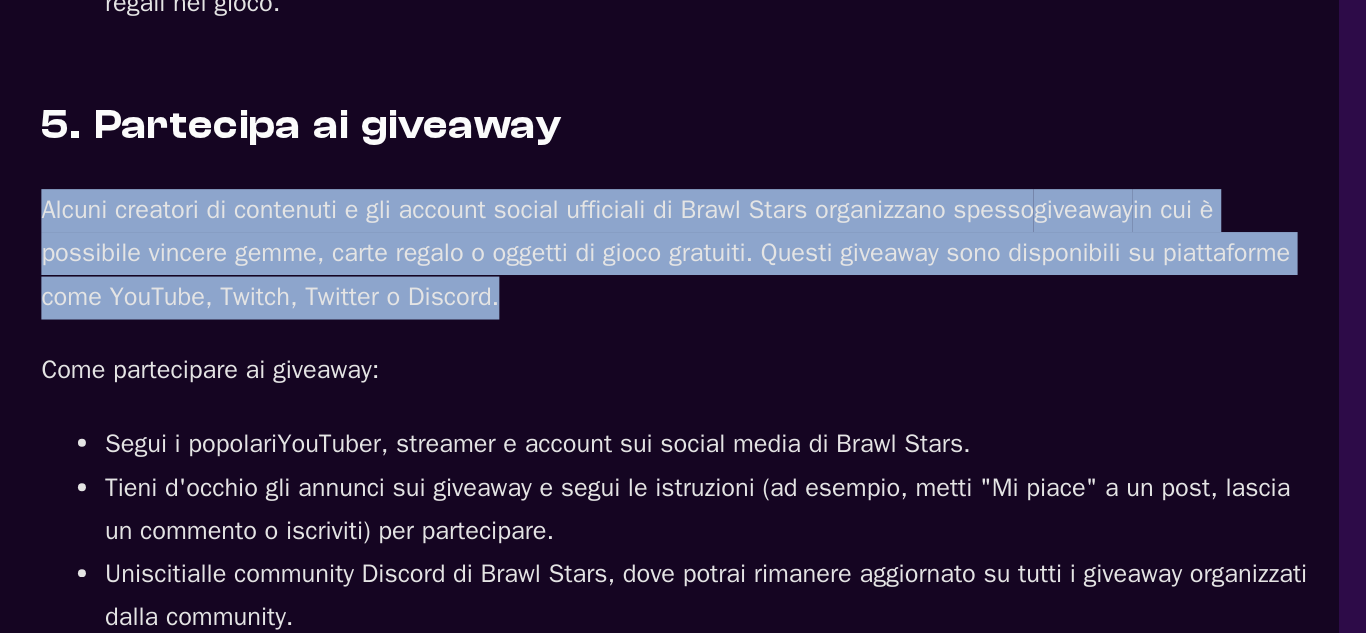 click on "Alcuni creatori di contenuti e gli account social ufficiali di Brawl Stars organizzano spesso" at bounding box center [355, 203] 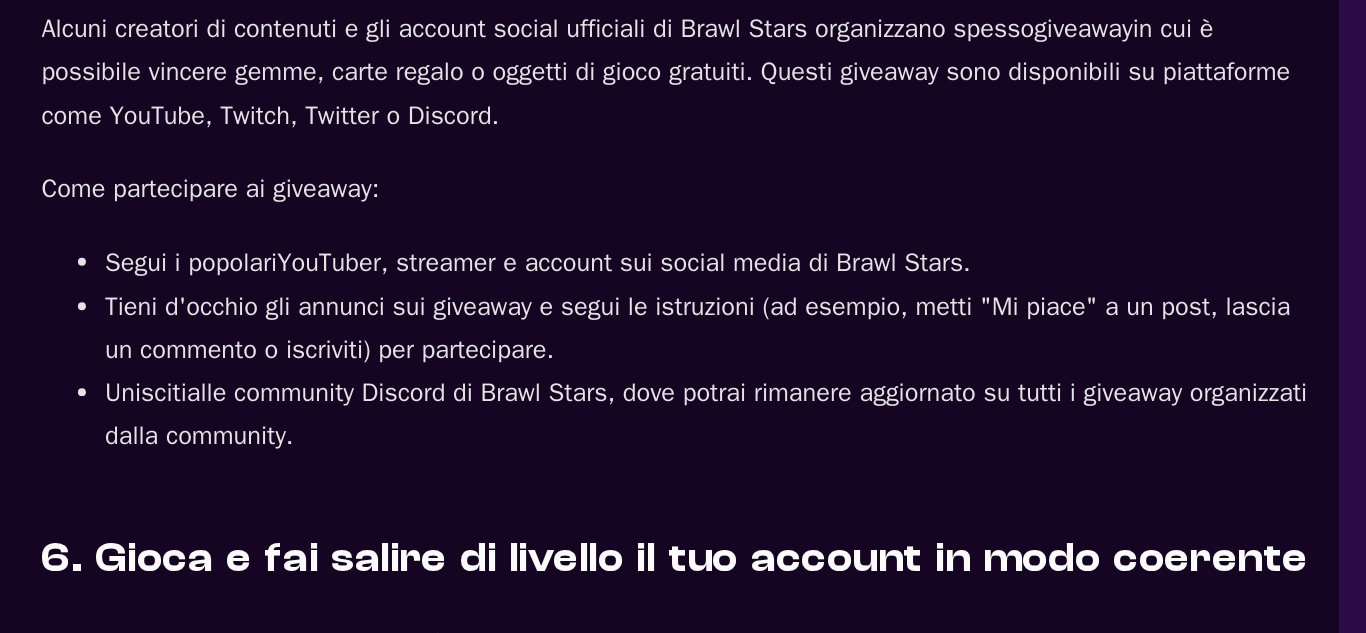 click on "YouTuber, streamer e account sui social media di Brawl Stars" at bounding box center [406, 350] 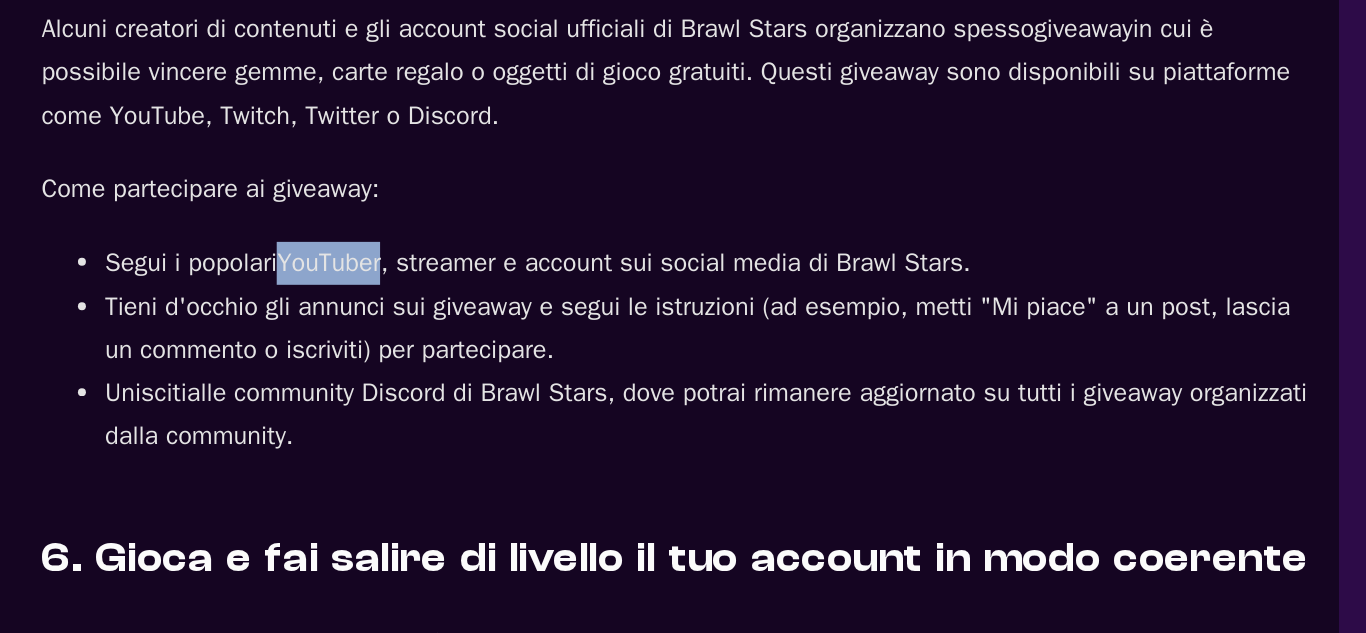 click on "YouTuber, streamer e account sui social media di Brawl Stars" at bounding box center (406, 350) 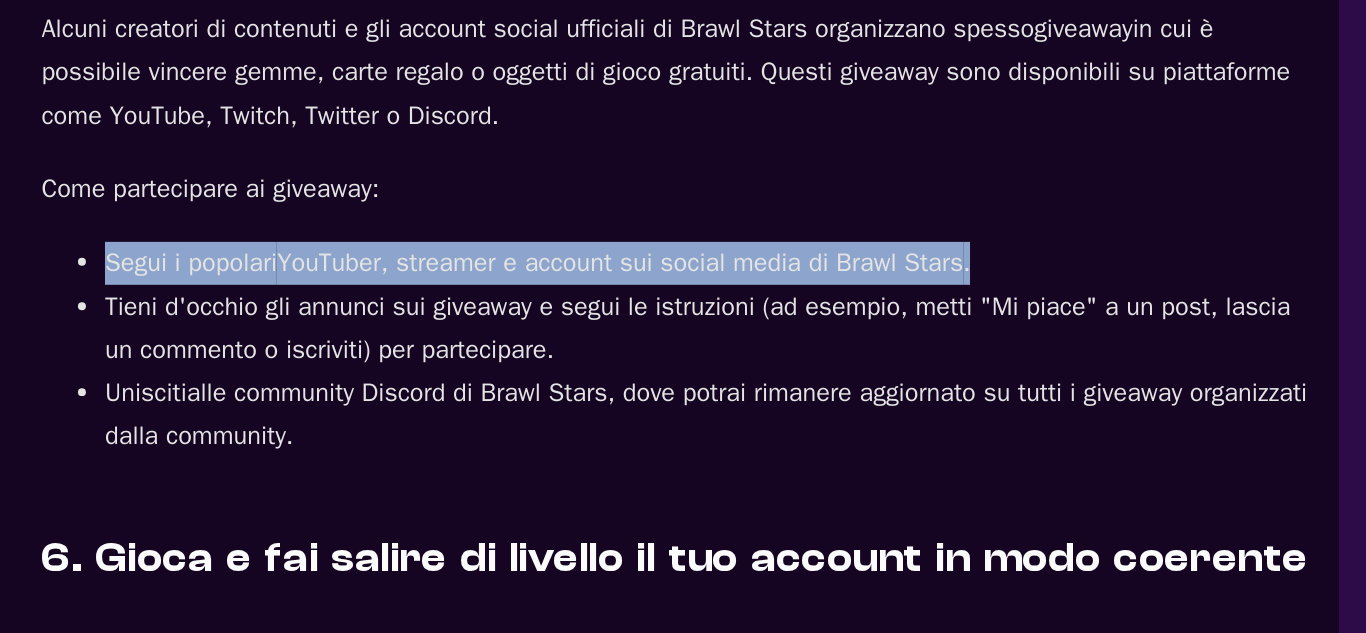 click on "YouTuber, streamer e account sui social media di Brawl Stars" at bounding box center [406, 350] 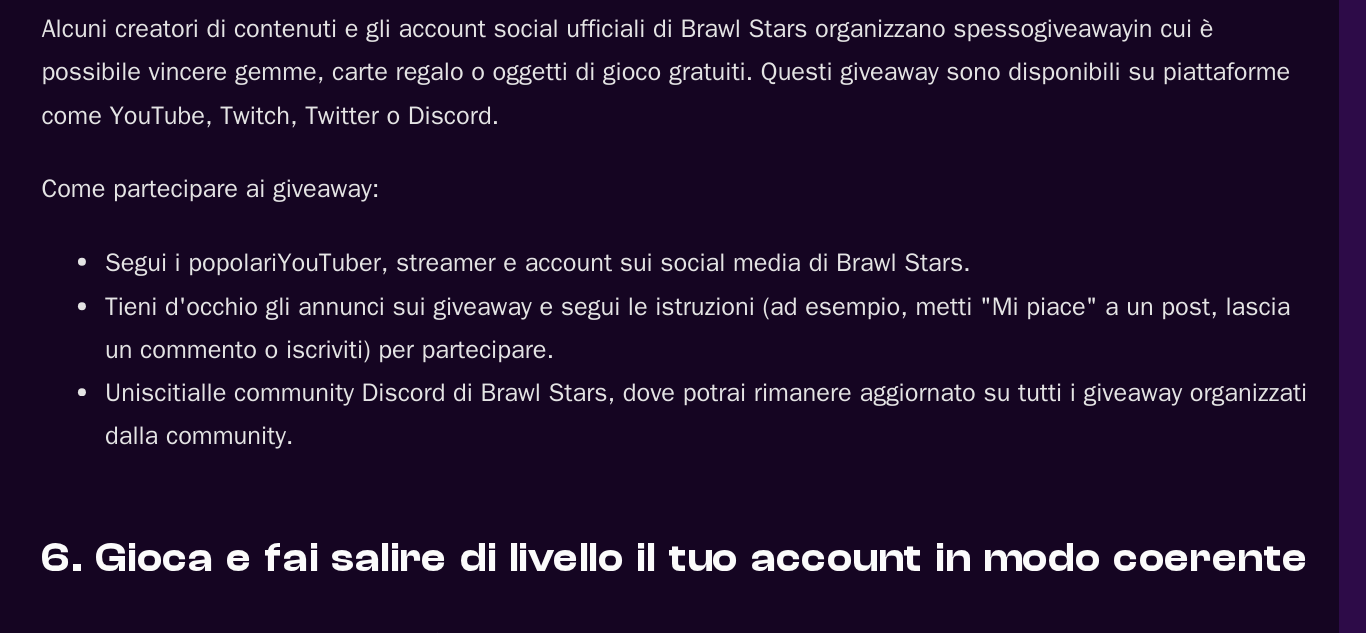 click on "YouTuber, streamer e account sui social media di Brawl Stars" at bounding box center [406, 350] 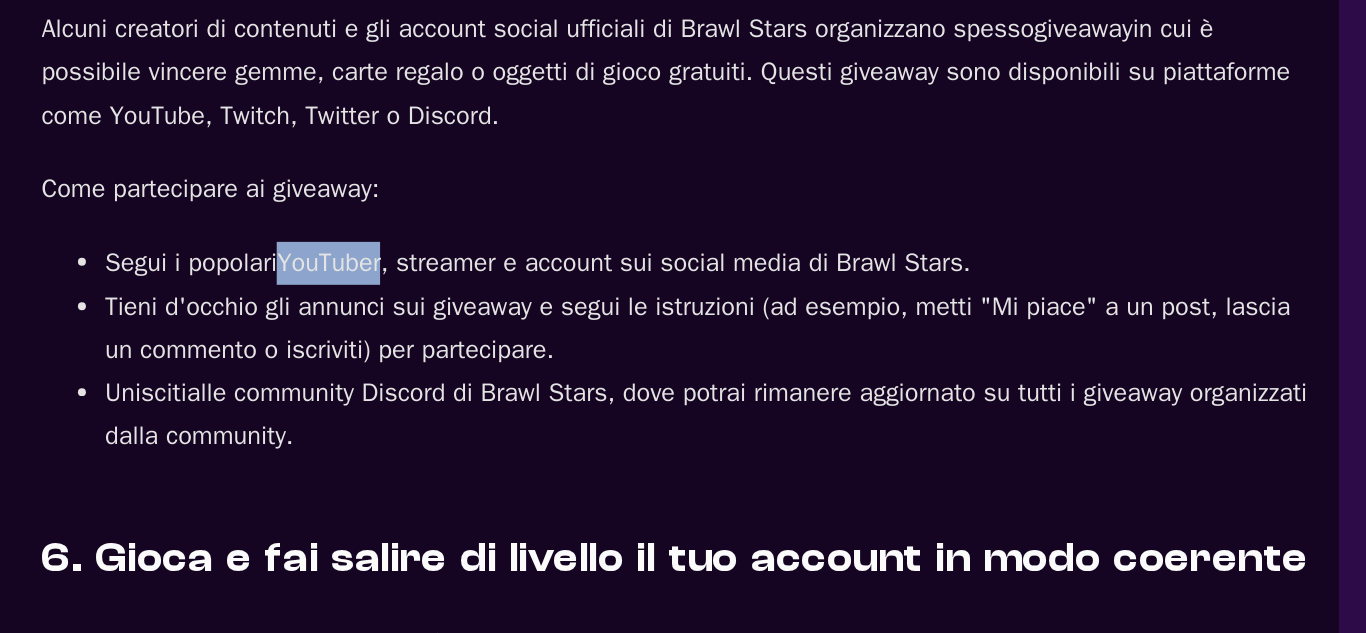 click on "YouTuber, streamer e account sui social media di Brawl Stars" at bounding box center [406, 350] 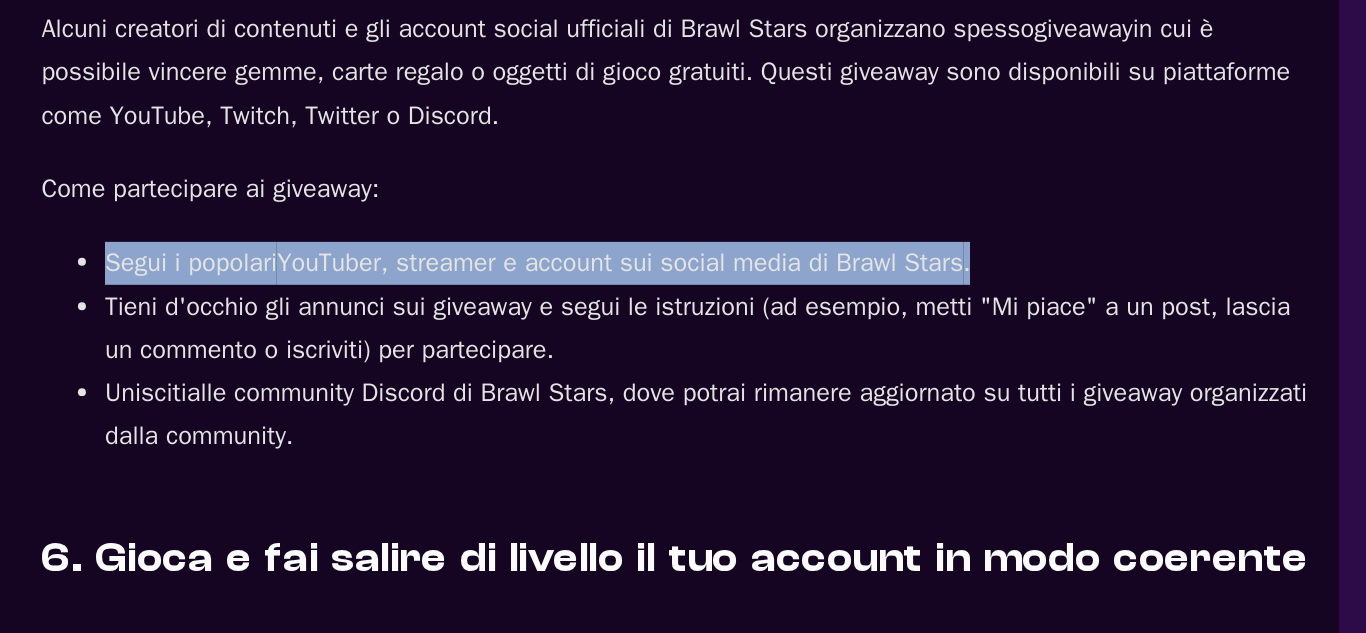 click on "YouTuber, streamer e account sui social media di Brawl Stars" at bounding box center [406, 350] 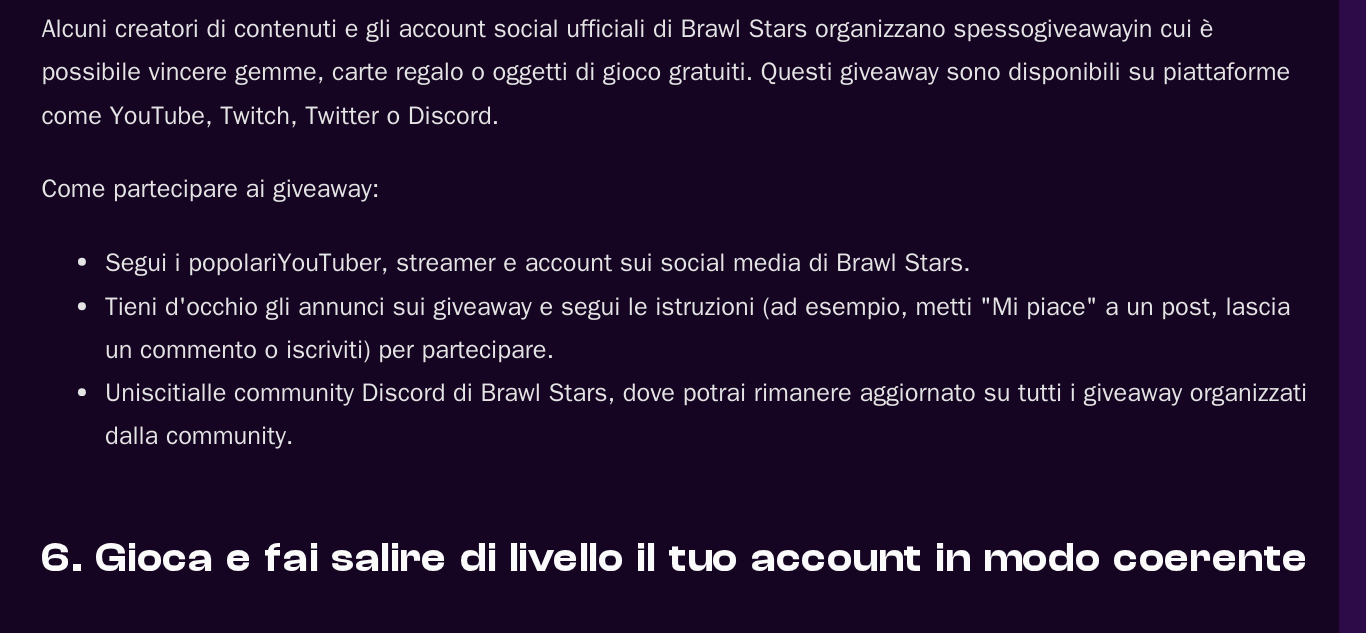 click on "YouTuber, streamer e account sui social media di Brawl Stars" at bounding box center [406, 350] 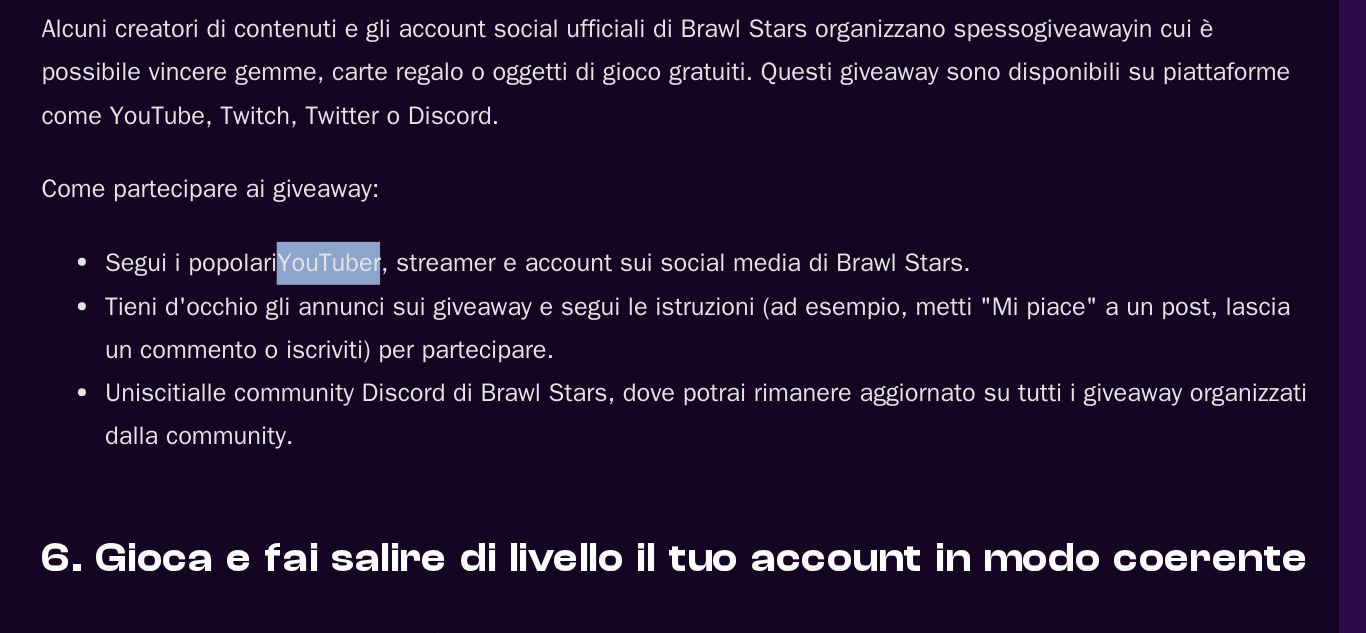 click on "YouTuber, streamer e account sui social media di Brawl Stars" at bounding box center [406, 350] 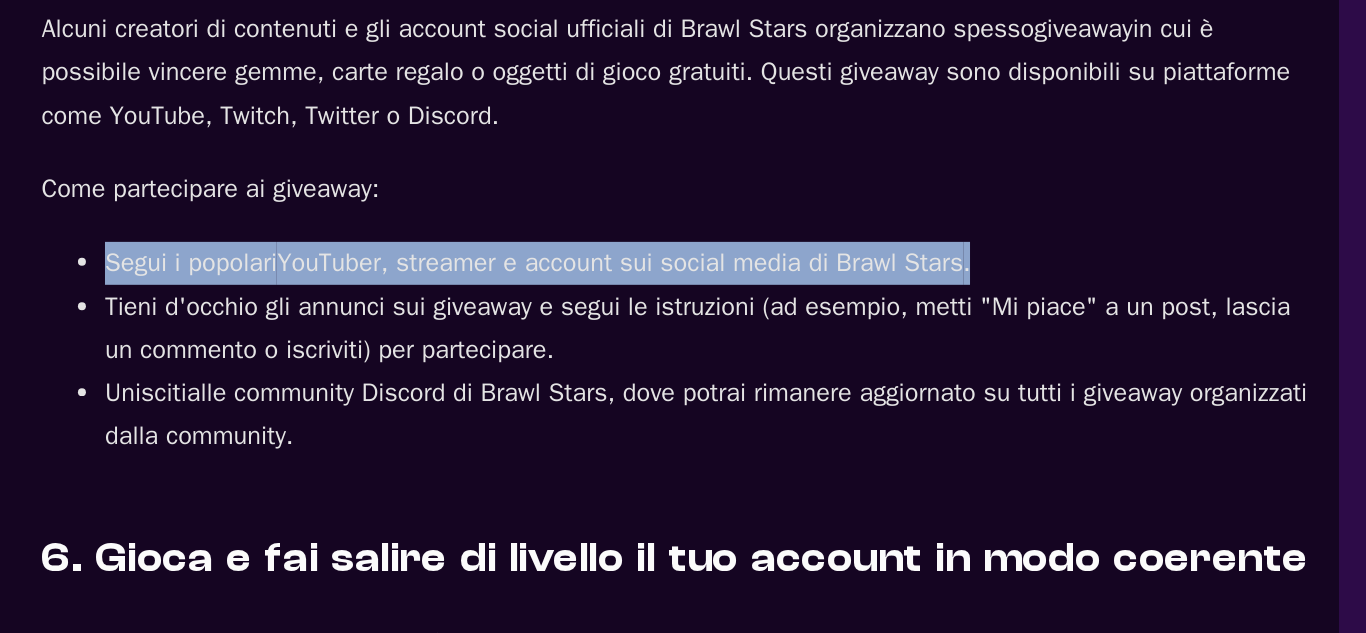 click on "YouTuber, streamer e account sui social media di Brawl Stars" at bounding box center (406, 350) 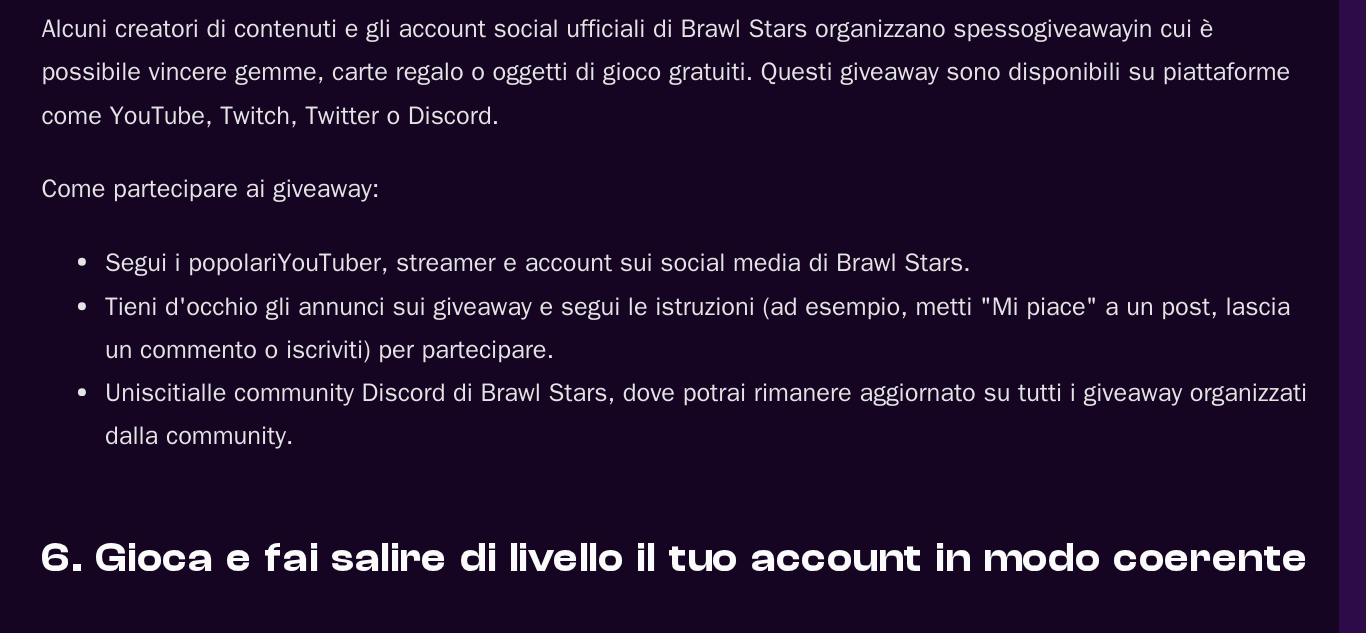 click on "YouTuber, streamer e account sui social media di Brawl Stars" at bounding box center (406, 350) 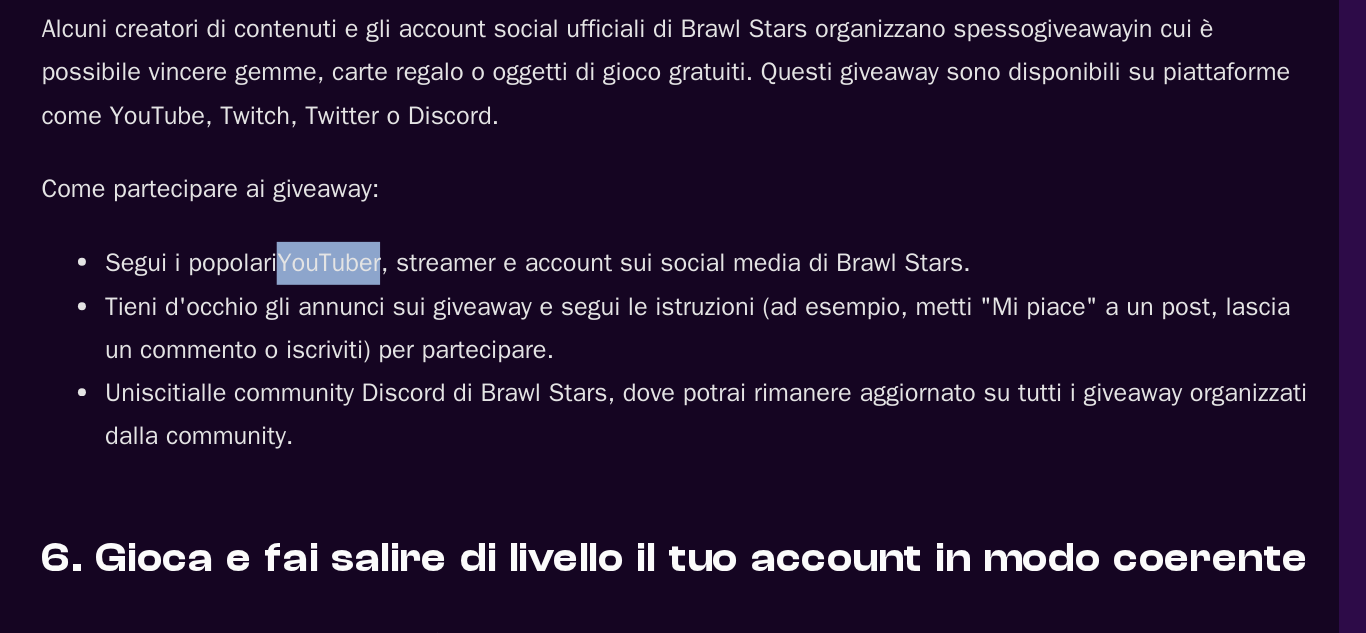 click on "YouTuber, streamer e account sui social media di Brawl Stars" at bounding box center [406, 350] 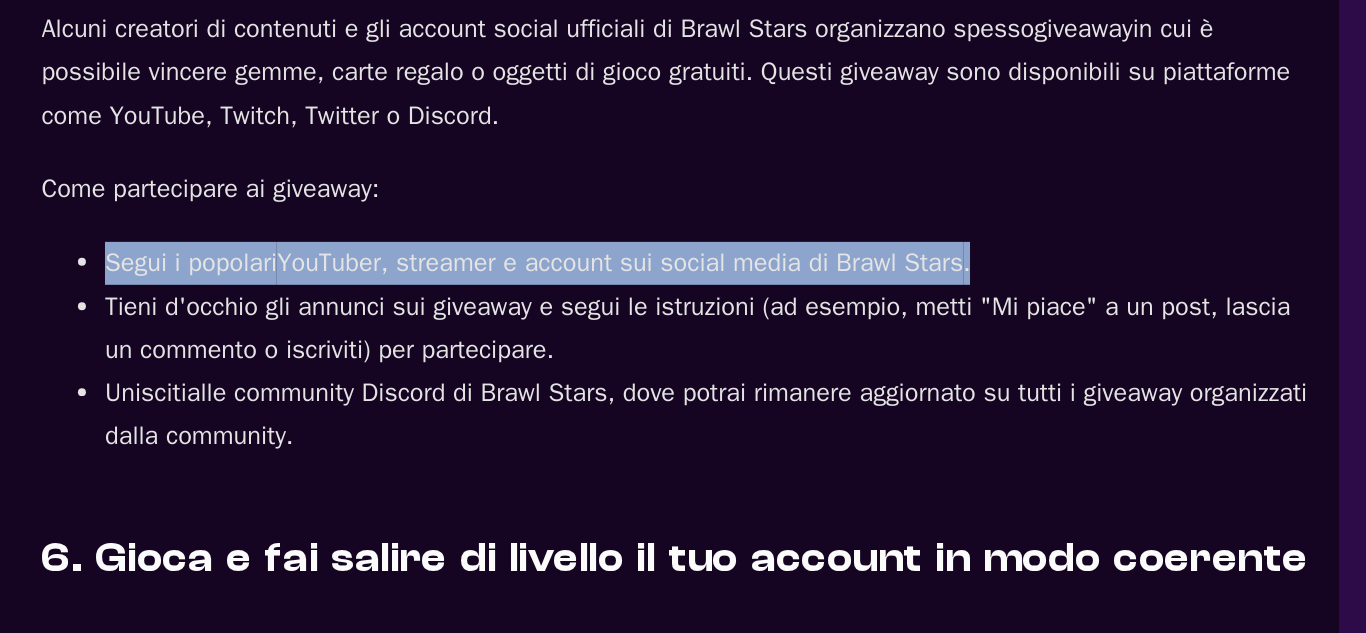 click on "YouTuber, streamer e account sui social media di Brawl Stars" at bounding box center [406, 350] 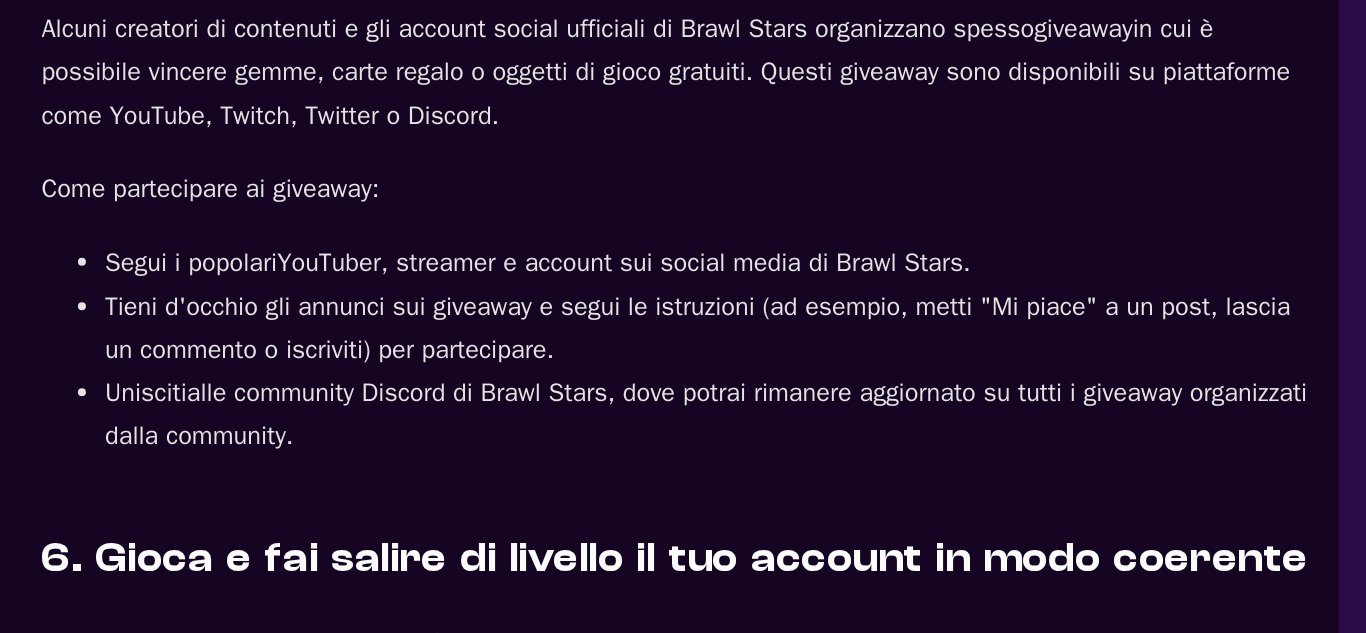 click on "YouTuber, streamer e account sui social media di Brawl Stars" at bounding box center [406, 350] 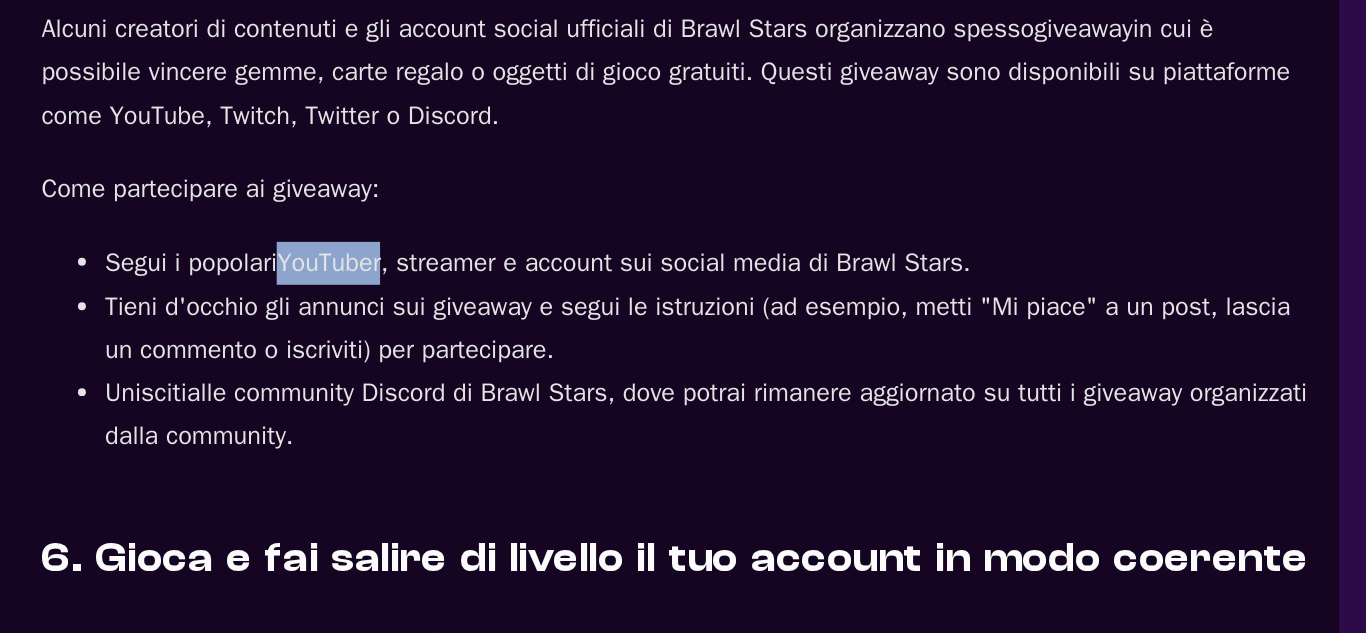 click on "YouTuber, streamer e account sui social media di Brawl Stars" at bounding box center [406, 350] 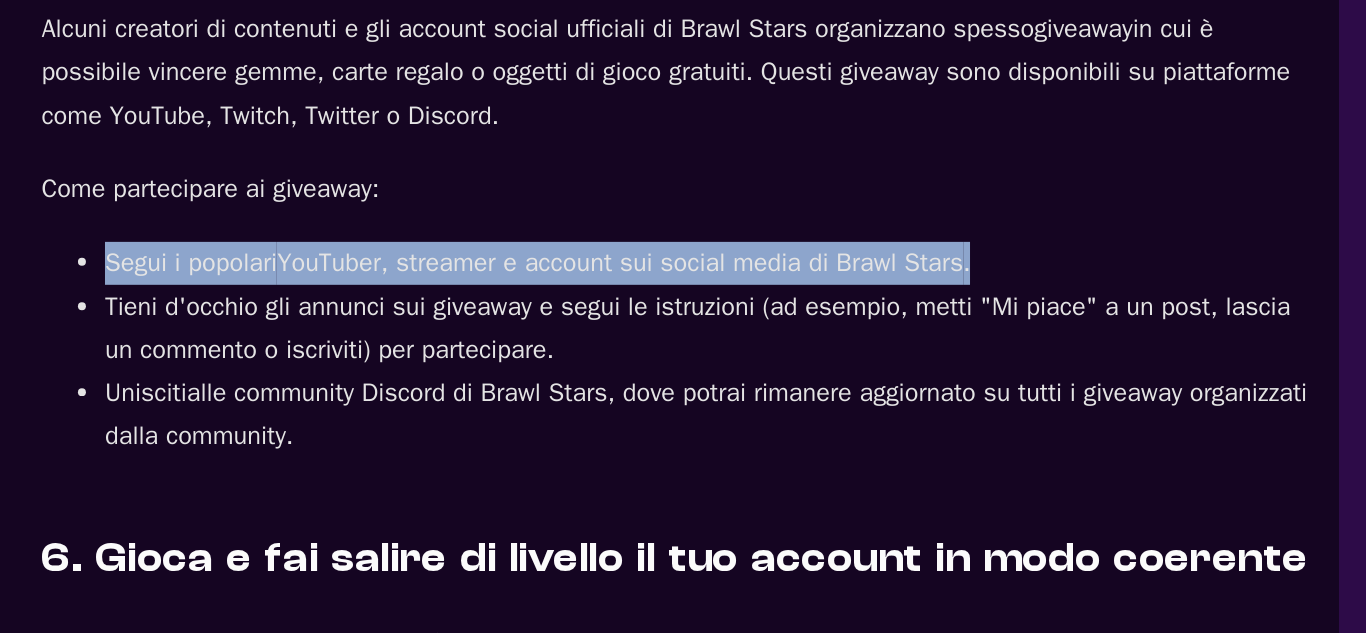 click on "YouTuber, streamer e account sui social media di Brawl Stars" at bounding box center (406, 350) 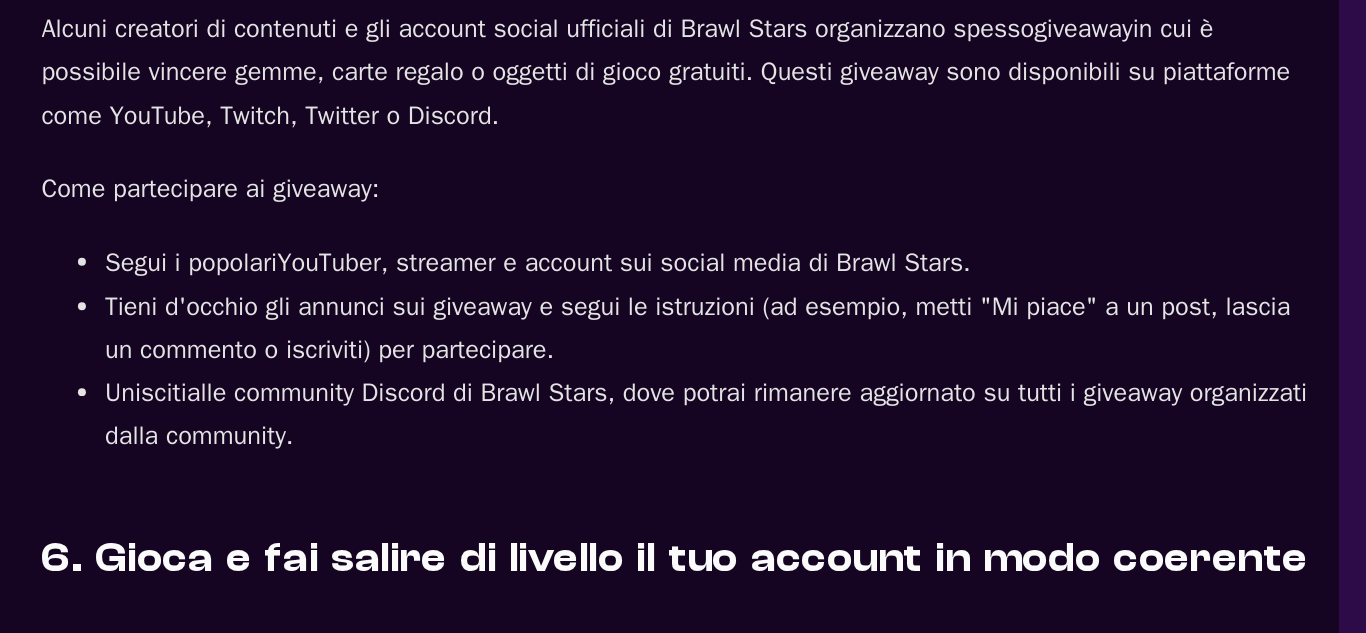 click on "YouTuber, streamer e account sui social media di Brawl Stars" at bounding box center [406, 350] 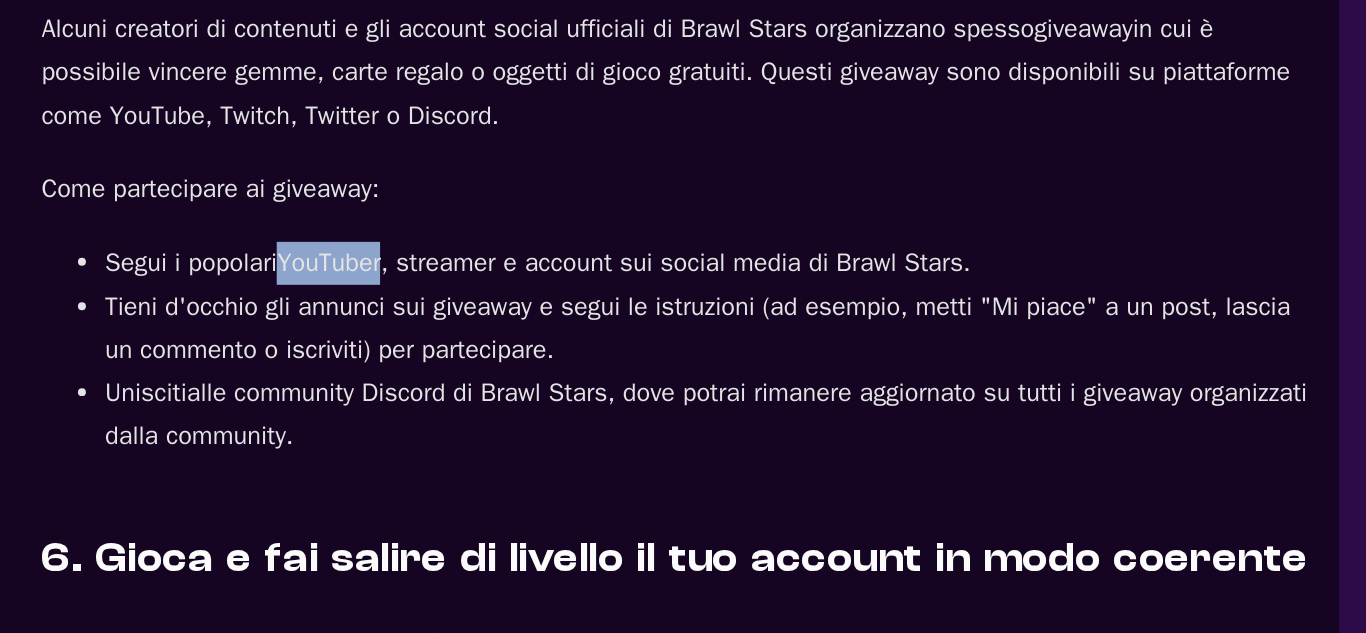 click on "YouTuber, streamer e account sui social media di Brawl Stars" at bounding box center [406, 350] 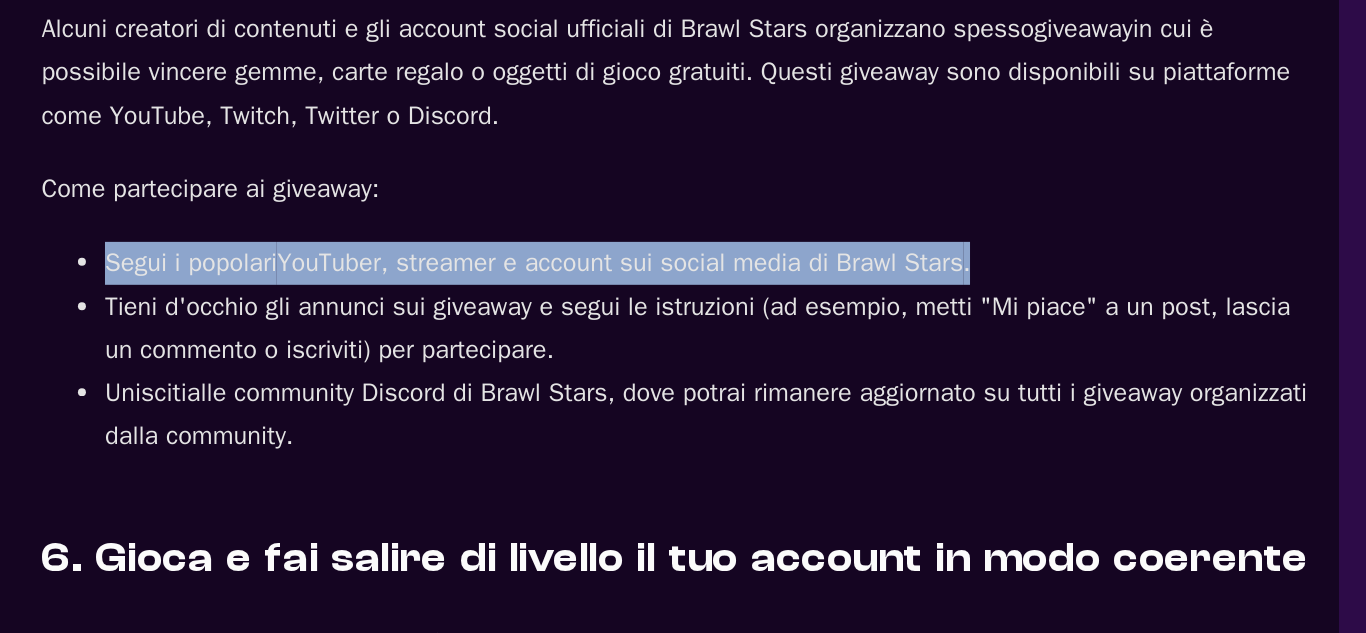click on "YouTuber, streamer e account sui social media di Brawl Stars" at bounding box center (406, 350) 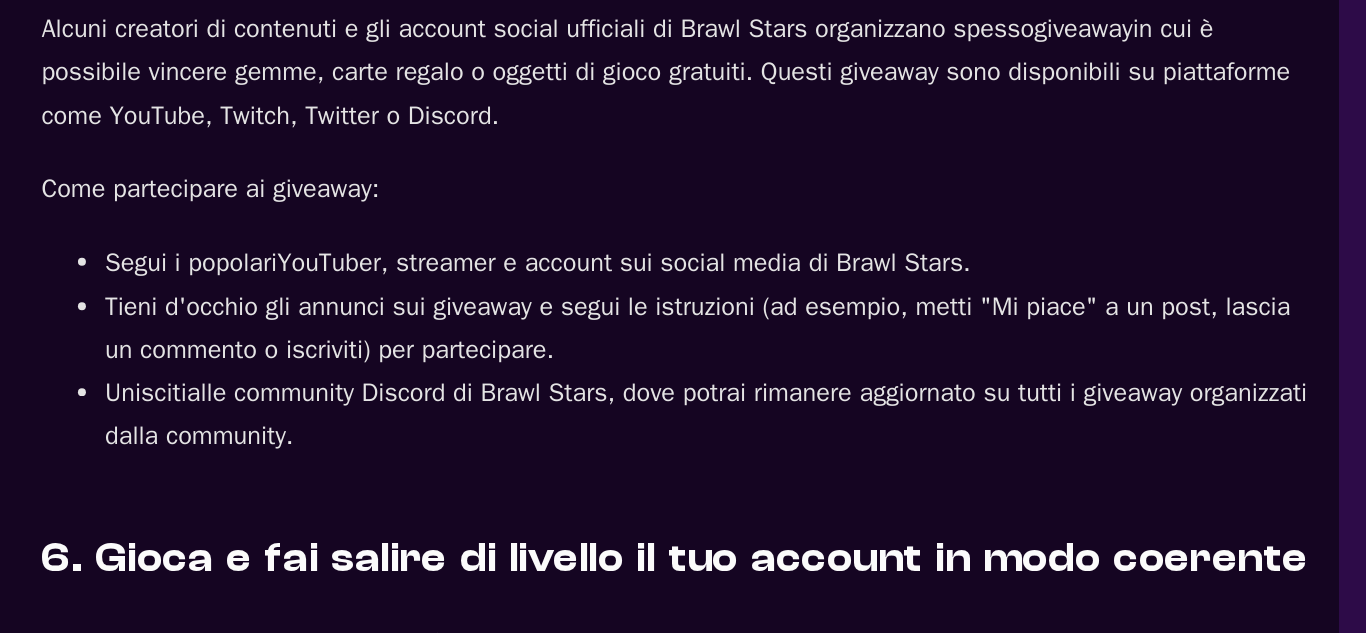 click on "alle community Discord di Brawl Stars" at bounding box center [266, 432] 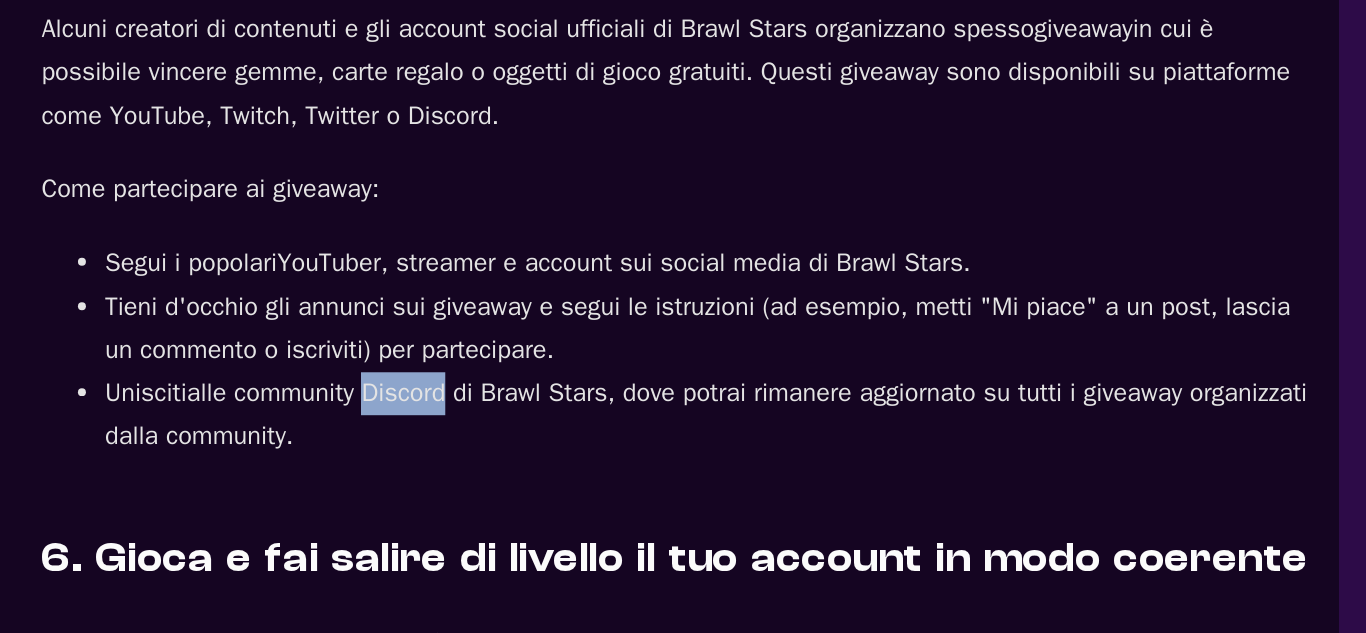 click on "alle community Discord di Brawl Stars" at bounding box center (266, 432) 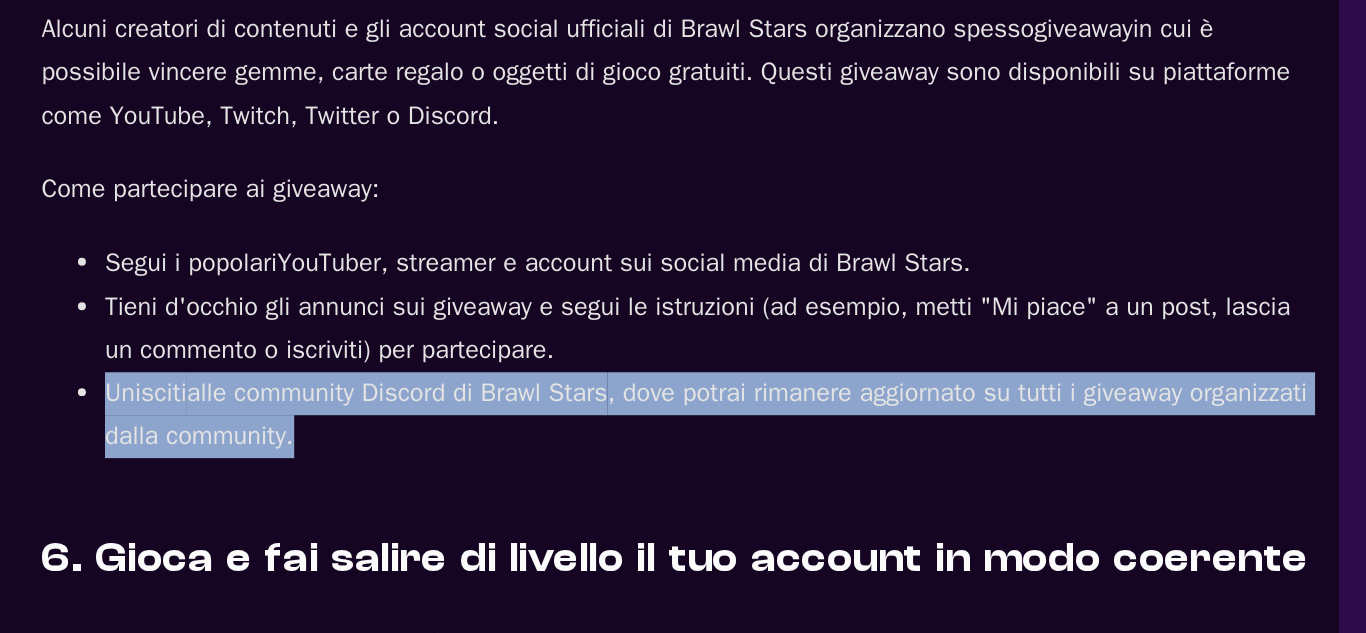 click on "alle community Discord di Brawl Stars" at bounding box center (266, 432) 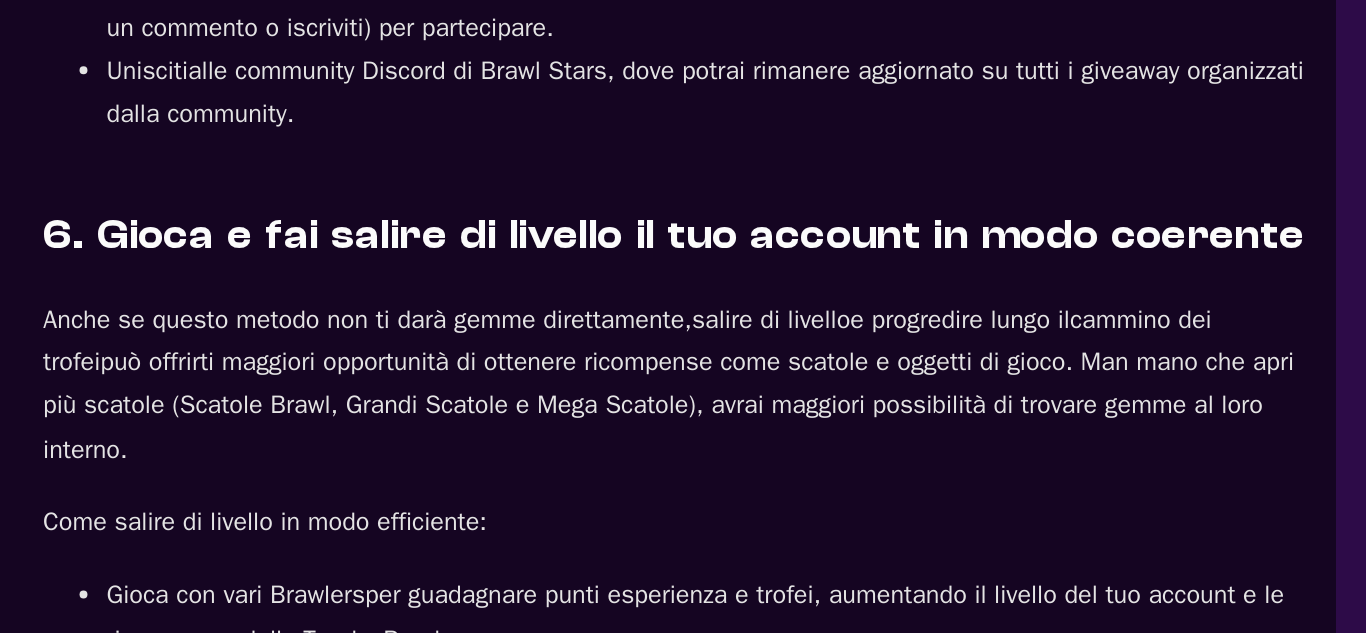 scroll, scrollTop: 4054, scrollLeft: 0, axis: vertical 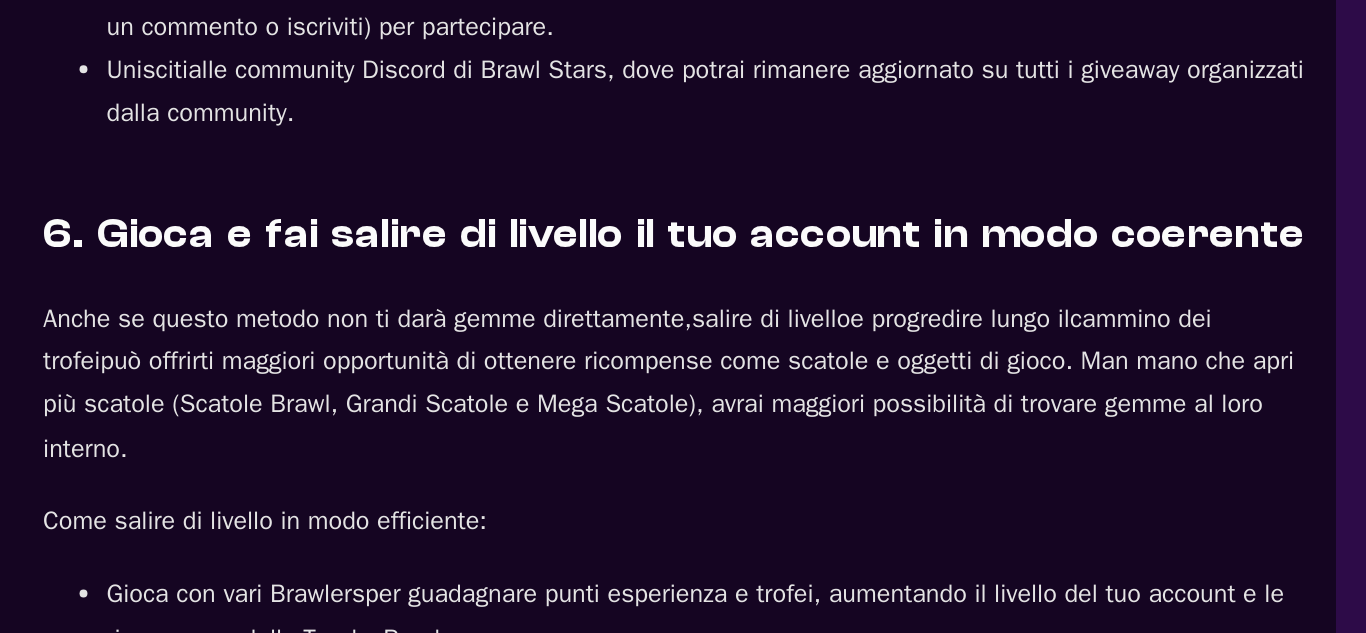 click on "Anche se questo metodo non ti darà gemme direttamente," at bounding box center (248, 434) 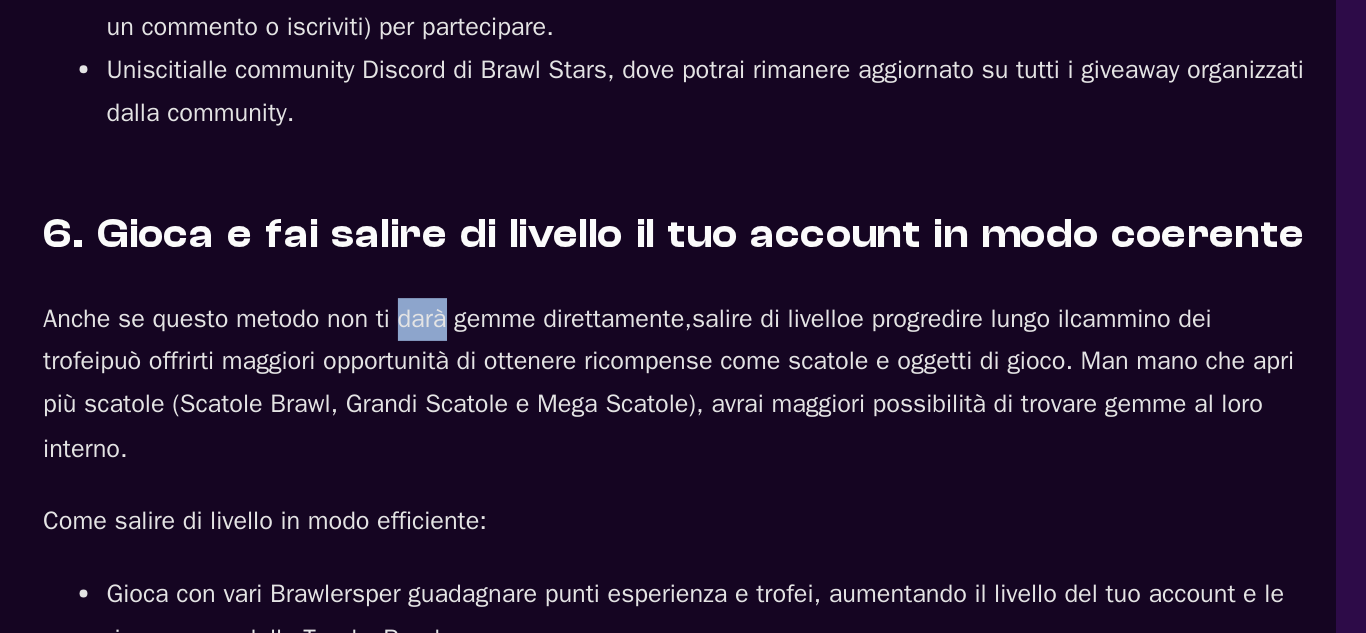 click on "Anche se questo metodo non ti darà gemme direttamente," at bounding box center [248, 434] 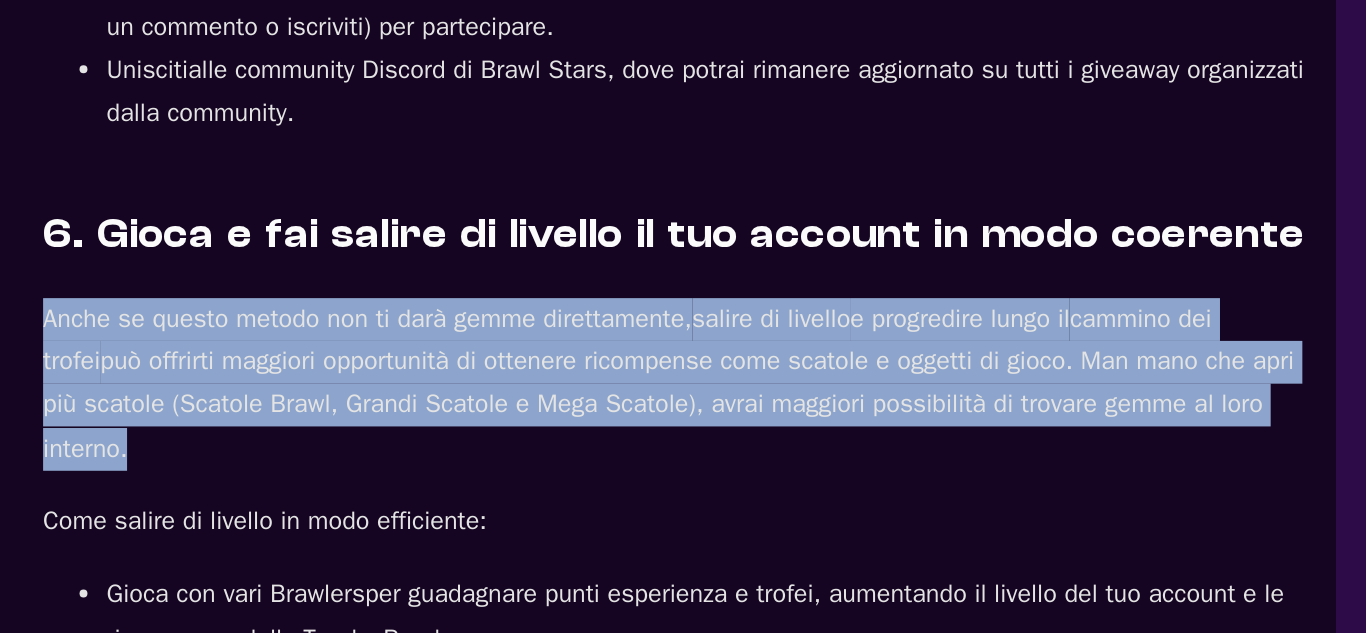 click on "Anche se questo metodo non ti darà gemme direttamente," at bounding box center (248, 434) 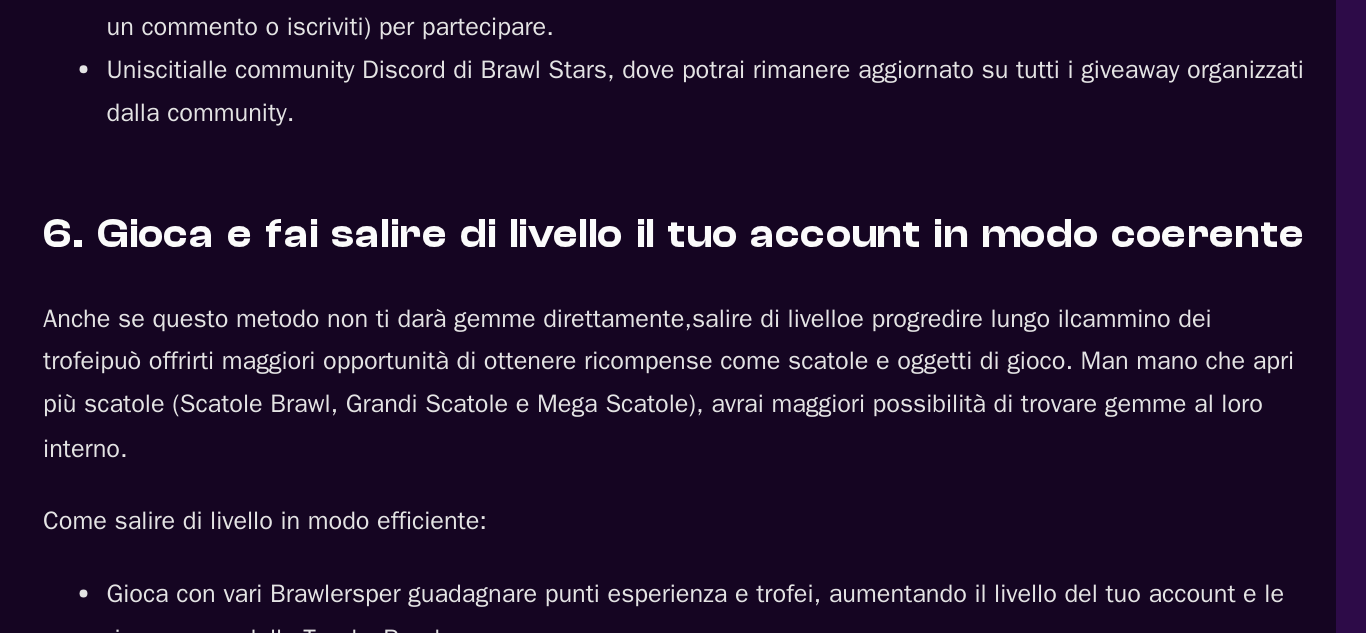 click on "Anche se questo metodo non ti darà gemme direttamente," at bounding box center [248, 434] 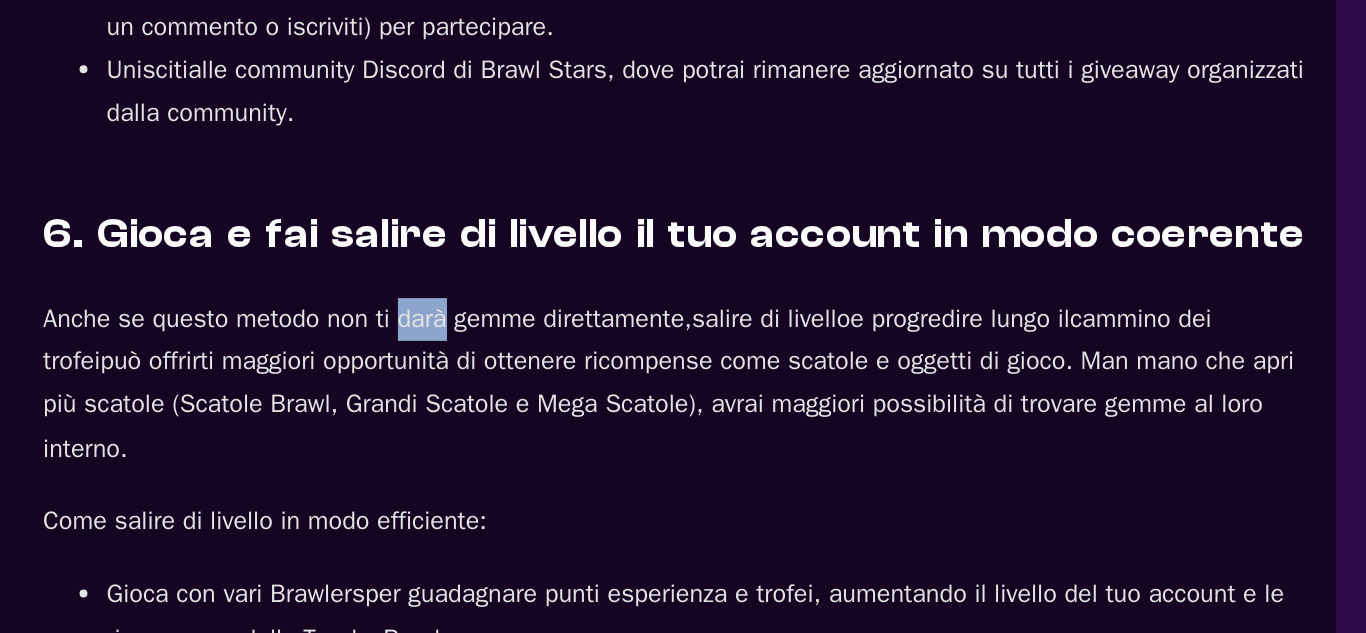 click on "Anche se questo metodo non ti darà gemme direttamente," at bounding box center (248, 434) 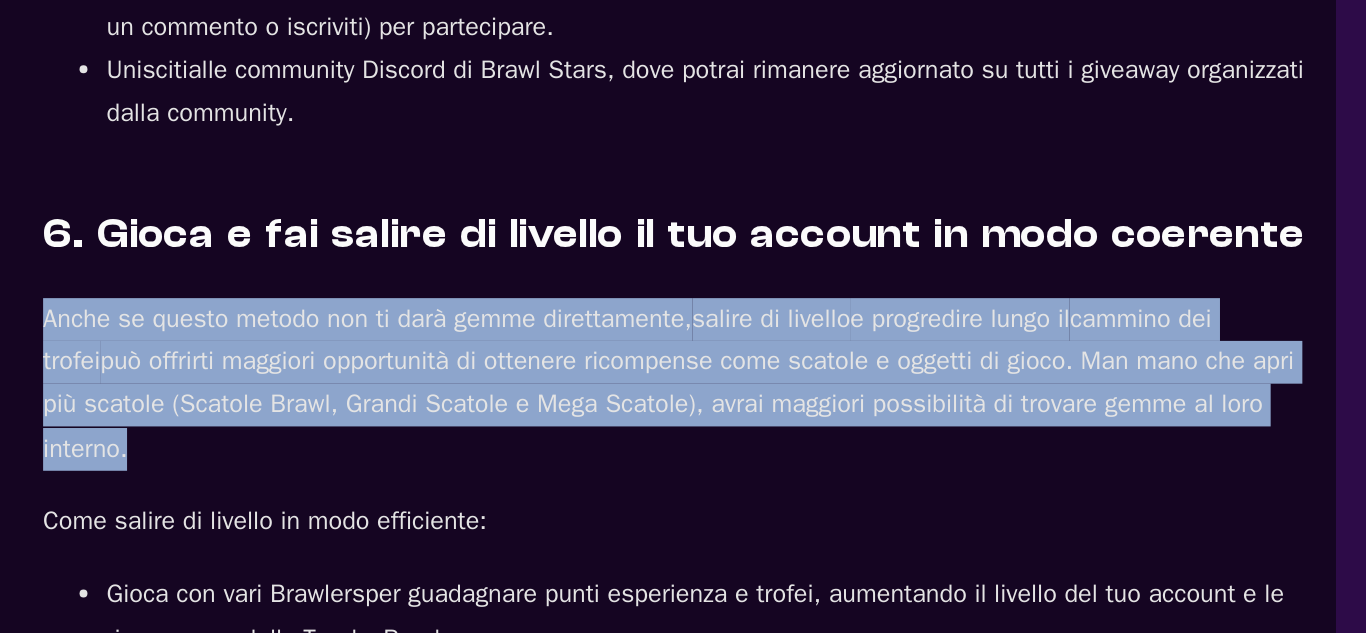 click on "Anche se questo metodo non ti darà gemme direttamente," at bounding box center [248, 434] 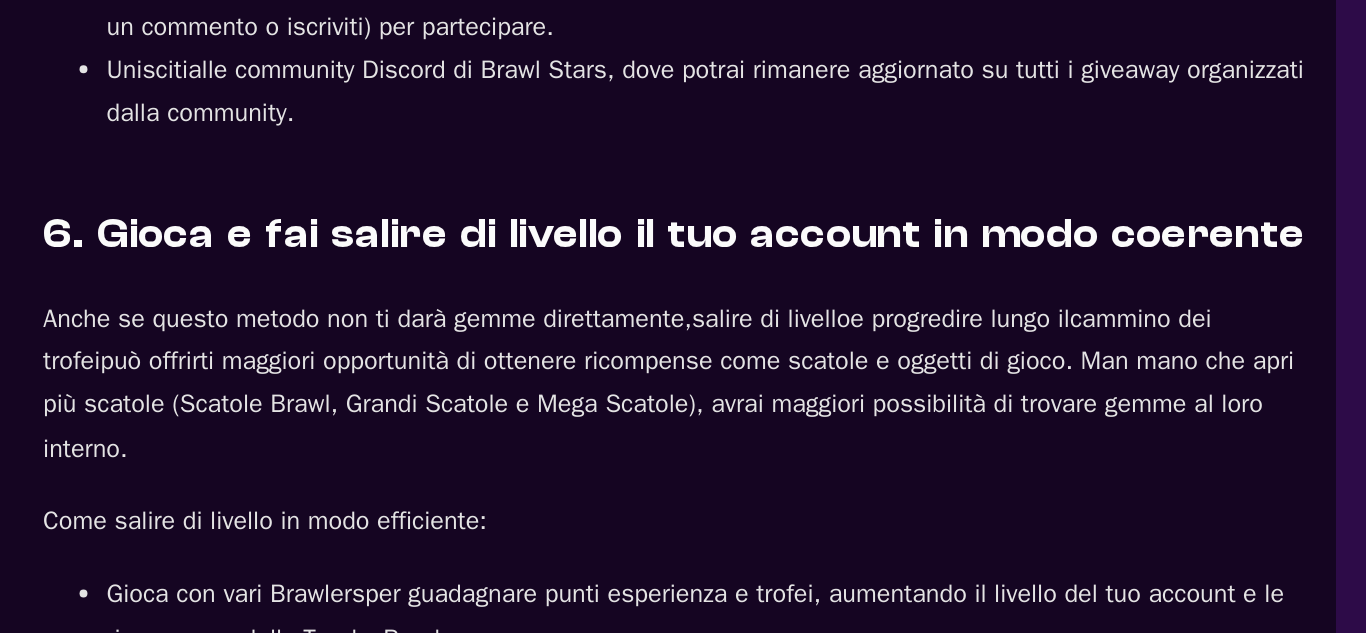 click on "Anche se questo metodo non ti darà gemme direttamente," at bounding box center [248, 434] 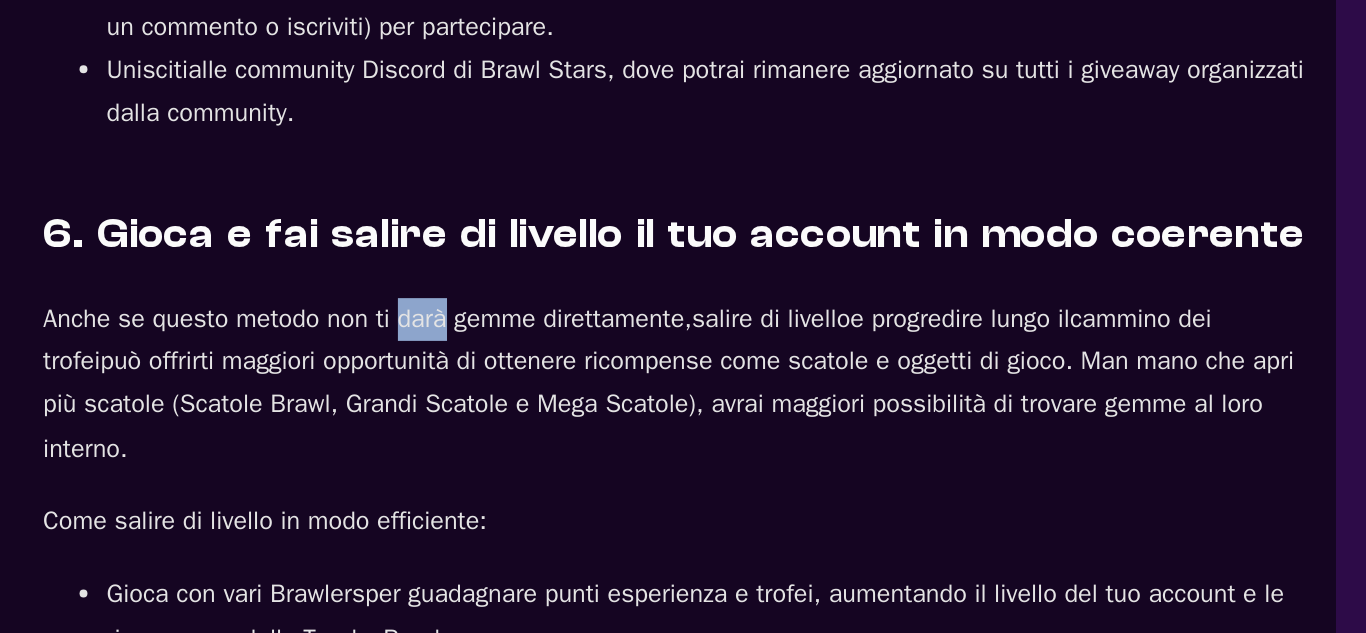 click on "Anche se questo metodo non ti darà gemme direttamente," at bounding box center [248, 434] 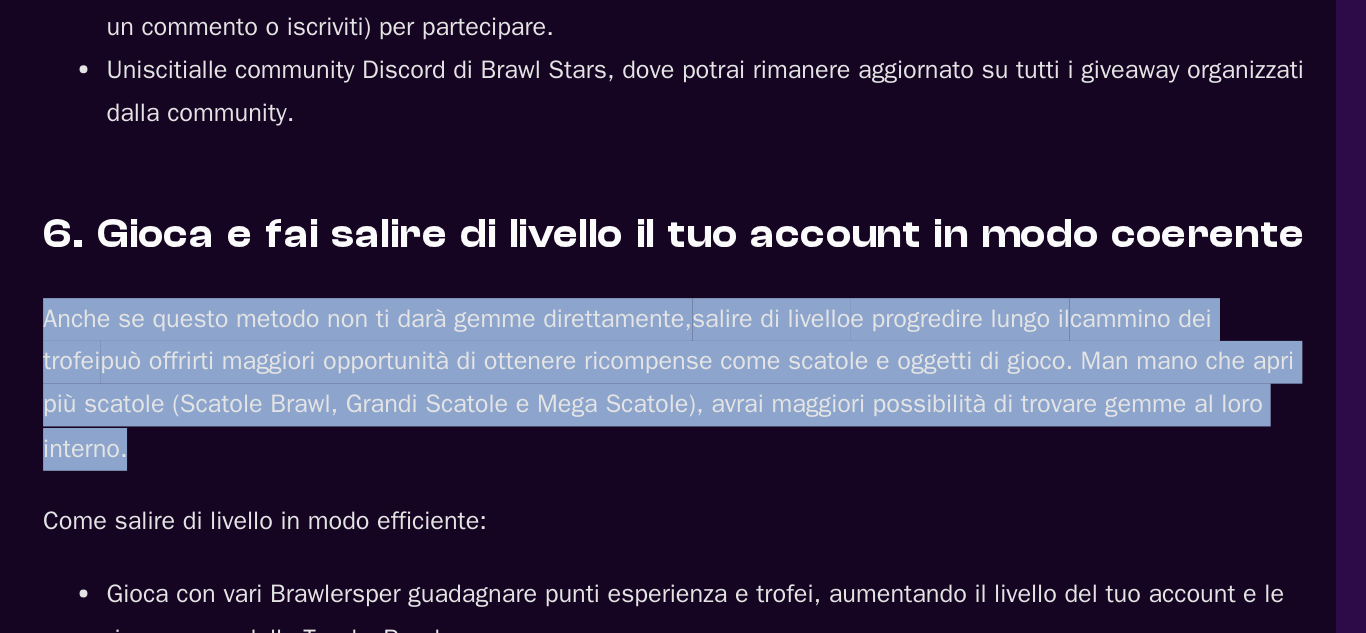 click on "Anche se questo metodo non ti darà gemme direttamente," at bounding box center (248, 434) 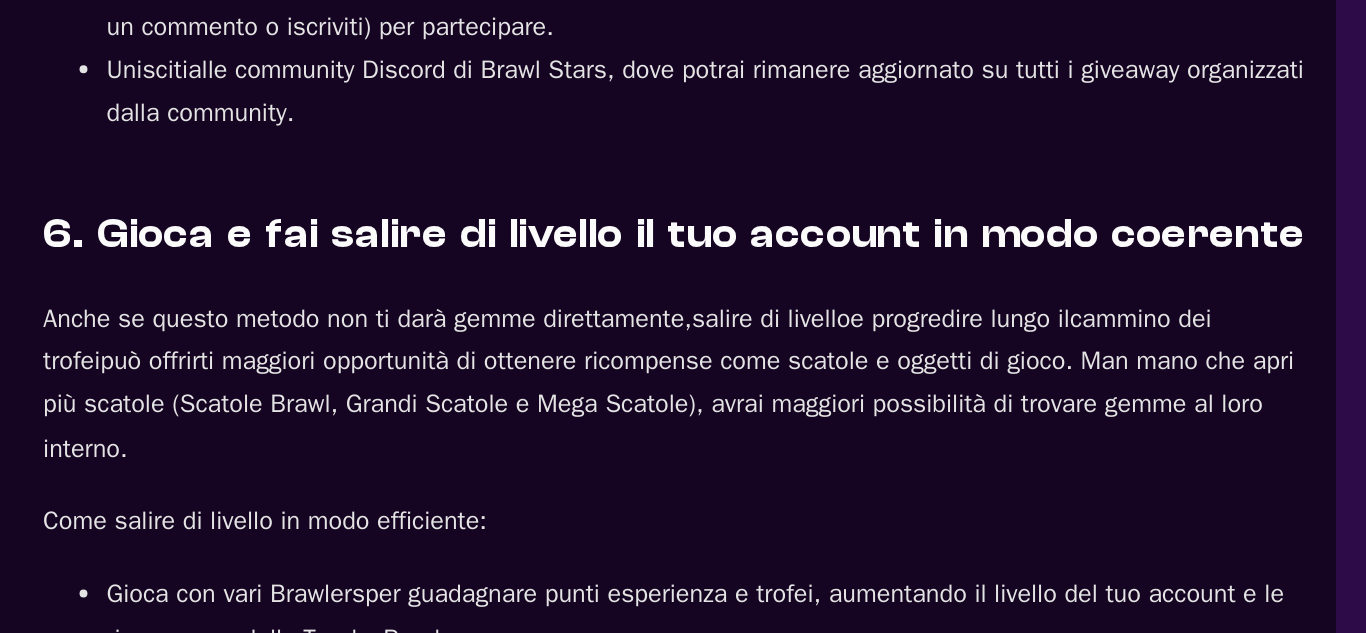click on "Anche se questo metodo non ti darà gemme direttamente," at bounding box center (248, 434) 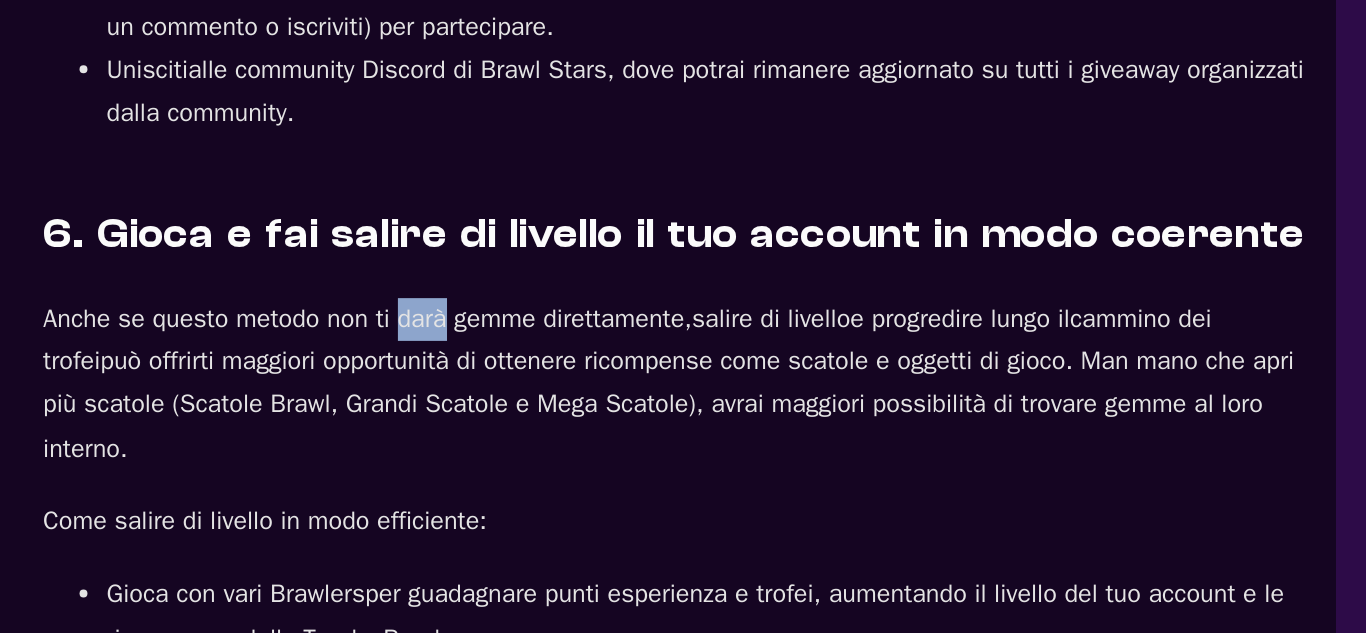 click on "Anche se questo metodo non ti darà gemme direttamente," at bounding box center (248, 434) 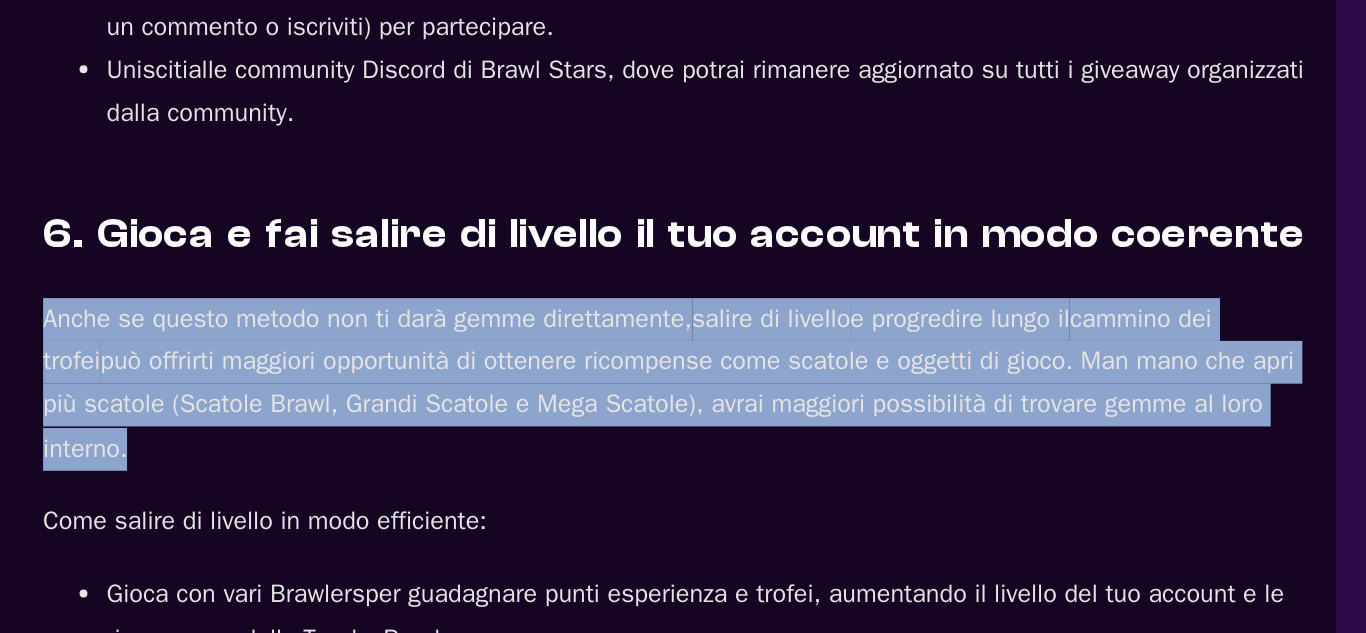 click on "Anche se questo metodo non ti darà gemme direttamente," at bounding box center [248, 434] 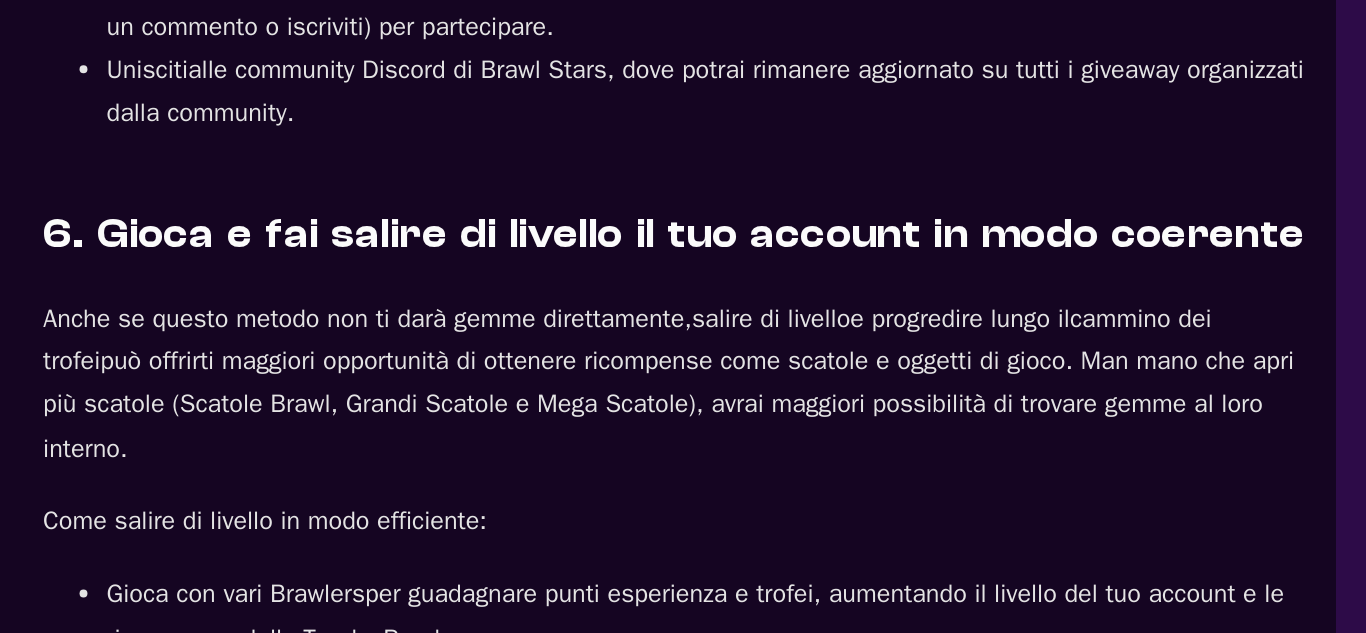 click on "Anche se questo metodo non ti darà gemme direttamente," at bounding box center [248, 434] 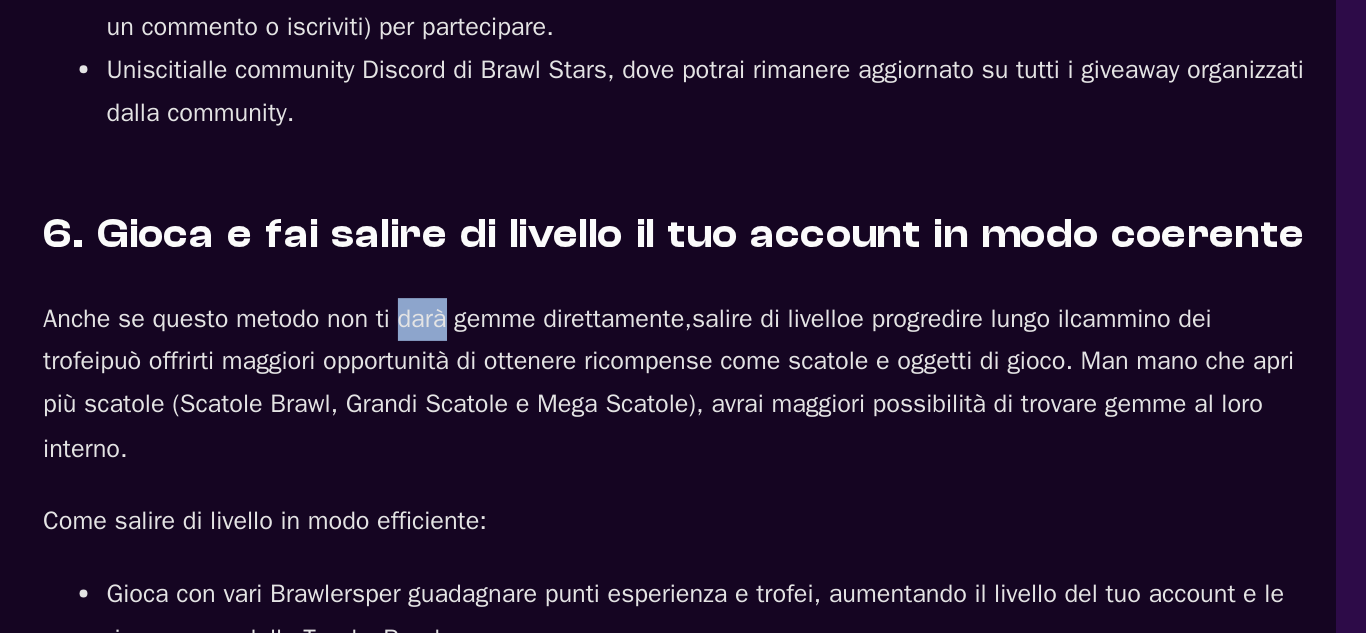 click on "Anche se questo metodo non ti darà gemme direttamente," at bounding box center [248, 434] 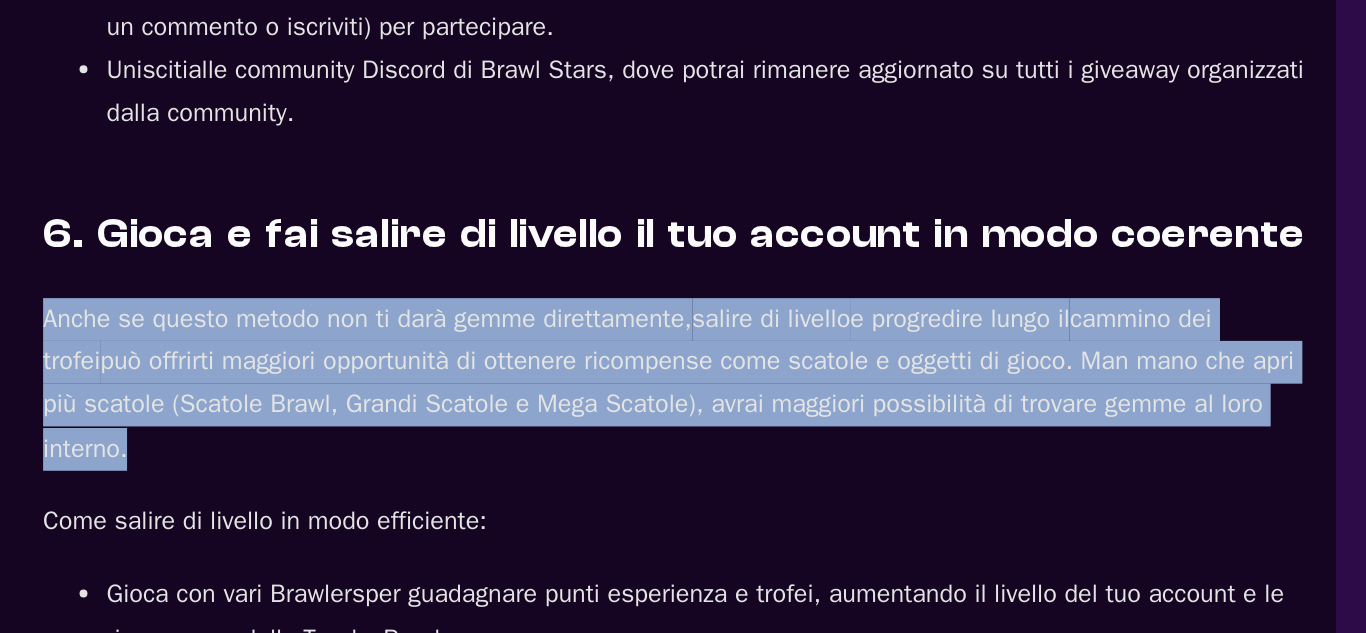 click on "Anche se questo metodo non ti darà gemme direttamente," at bounding box center (248, 434) 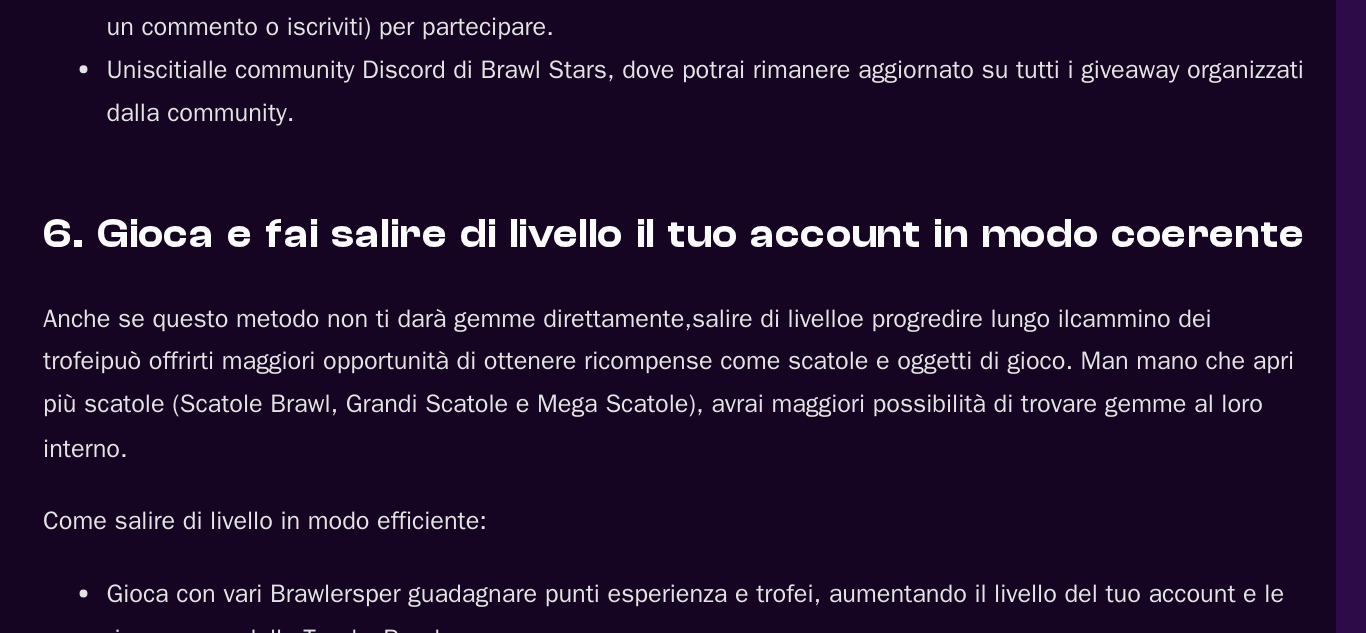 click on "Anche se questo metodo non ti darà gemme direttamente," at bounding box center [248, 434] 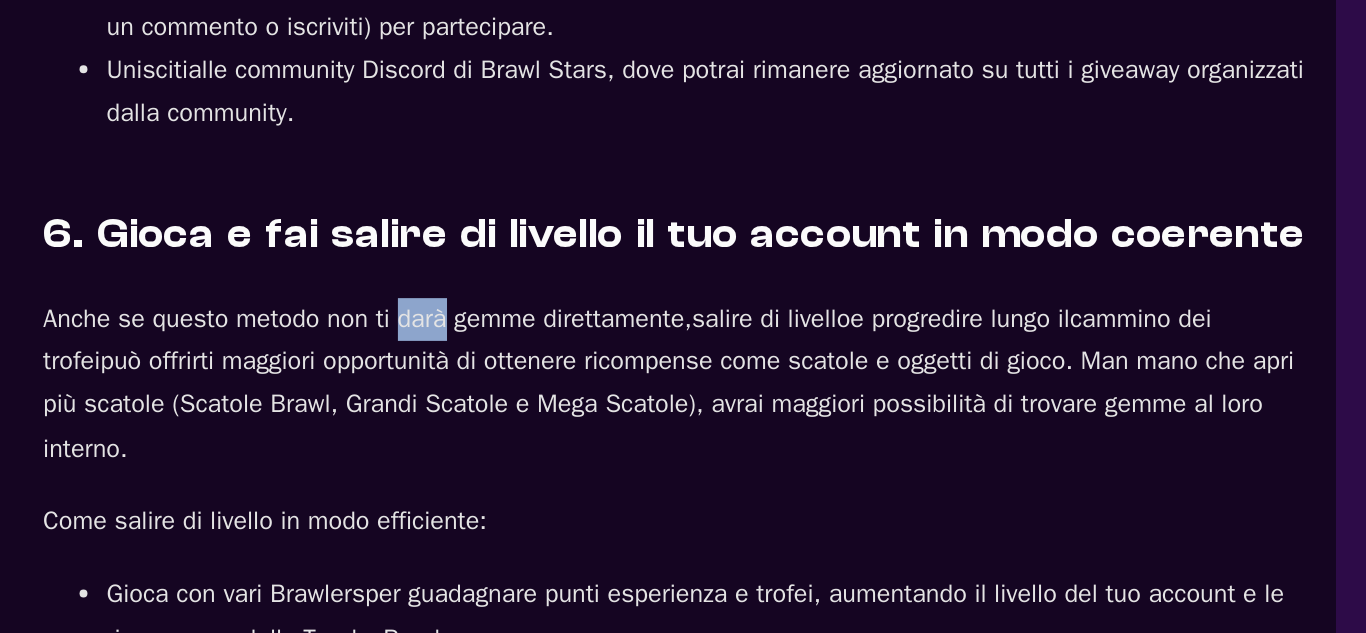 click on "Anche se questo metodo non ti darà gemme direttamente," at bounding box center [248, 434] 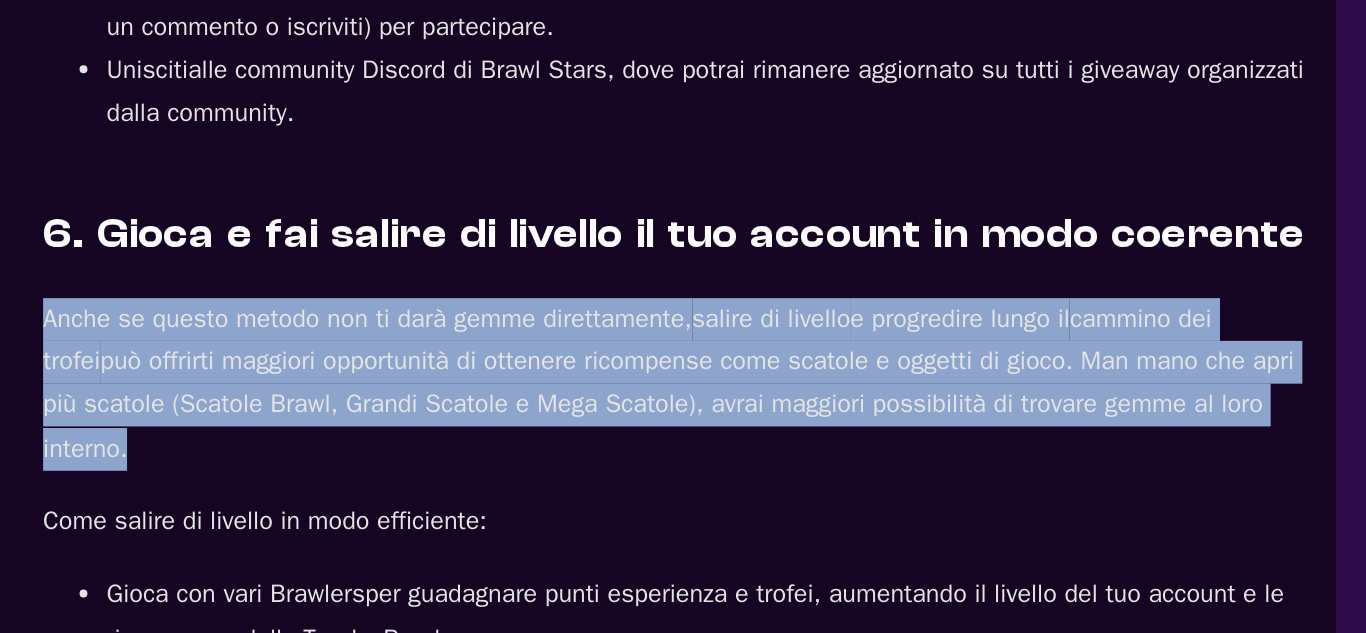 click on "Anche se questo metodo non ti darà gemme direttamente," at bounding box center (248, 434) 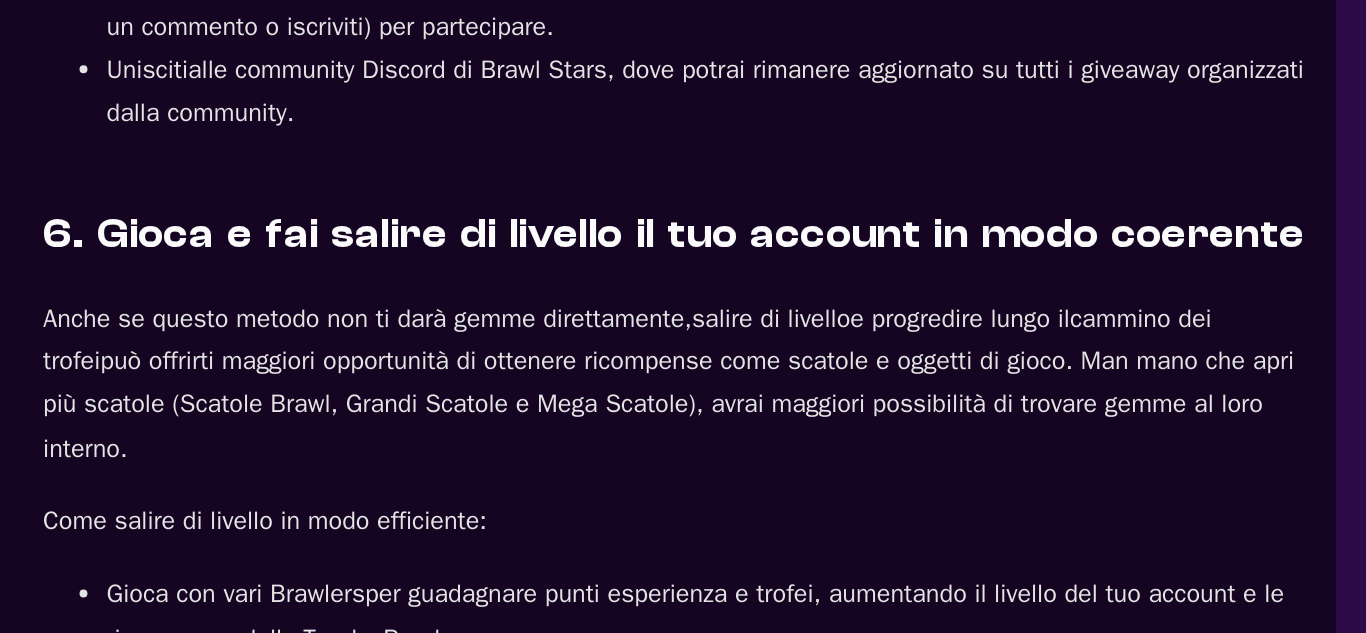 click on "Anche se questo metodo non ti darà gemme direttamente," at bounding box center (248, 434) 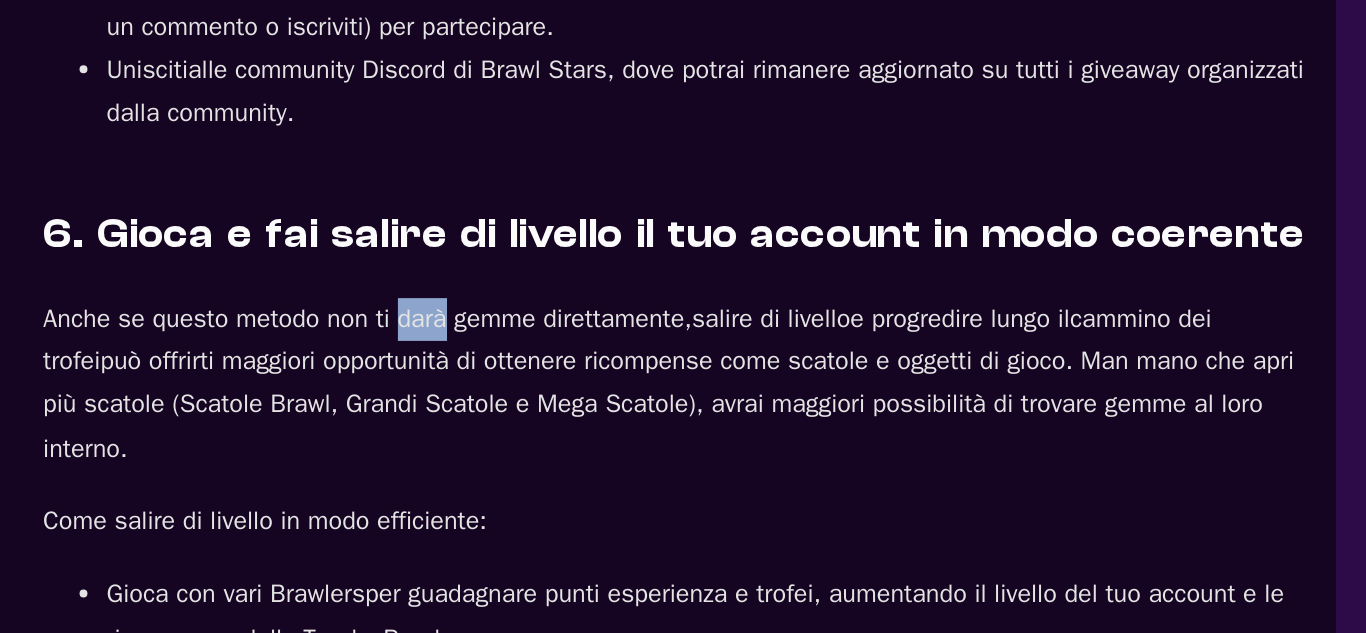 click on "Anche se questo metodo non ti darà gemme direttamente," at bounding box center [248, 434] 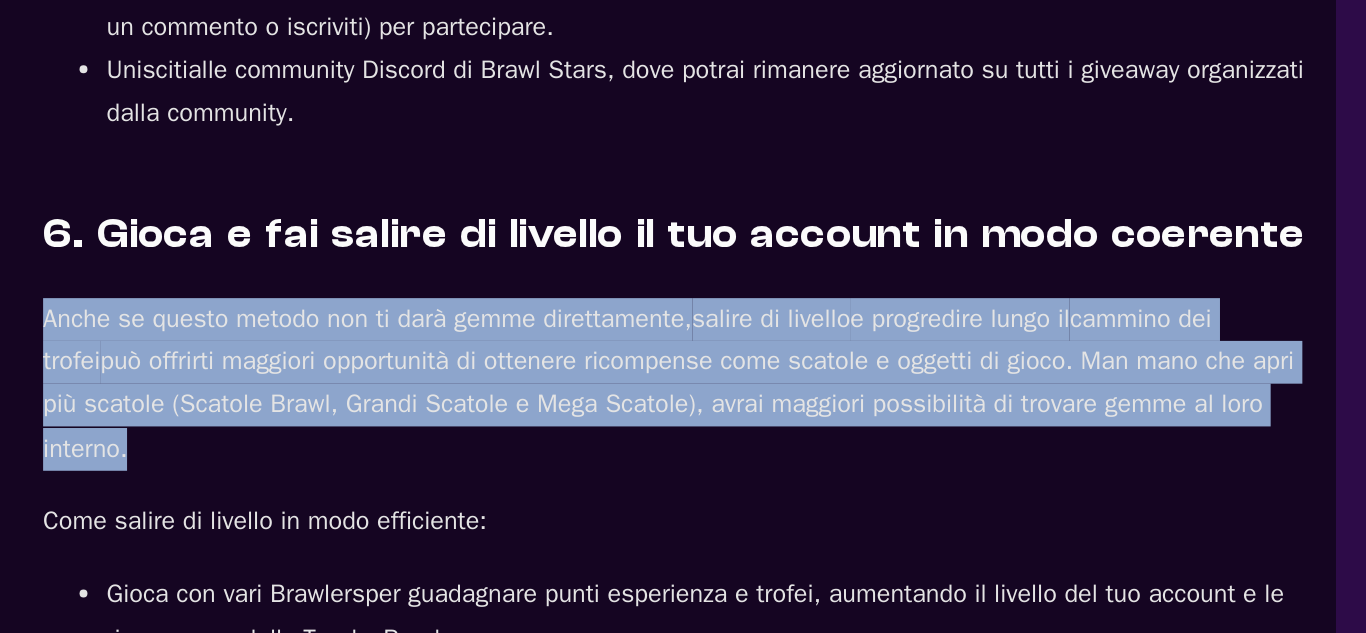 click on "Anche se questo metodo non ti darà gemme direttamente," at bounding box center (248, 434) 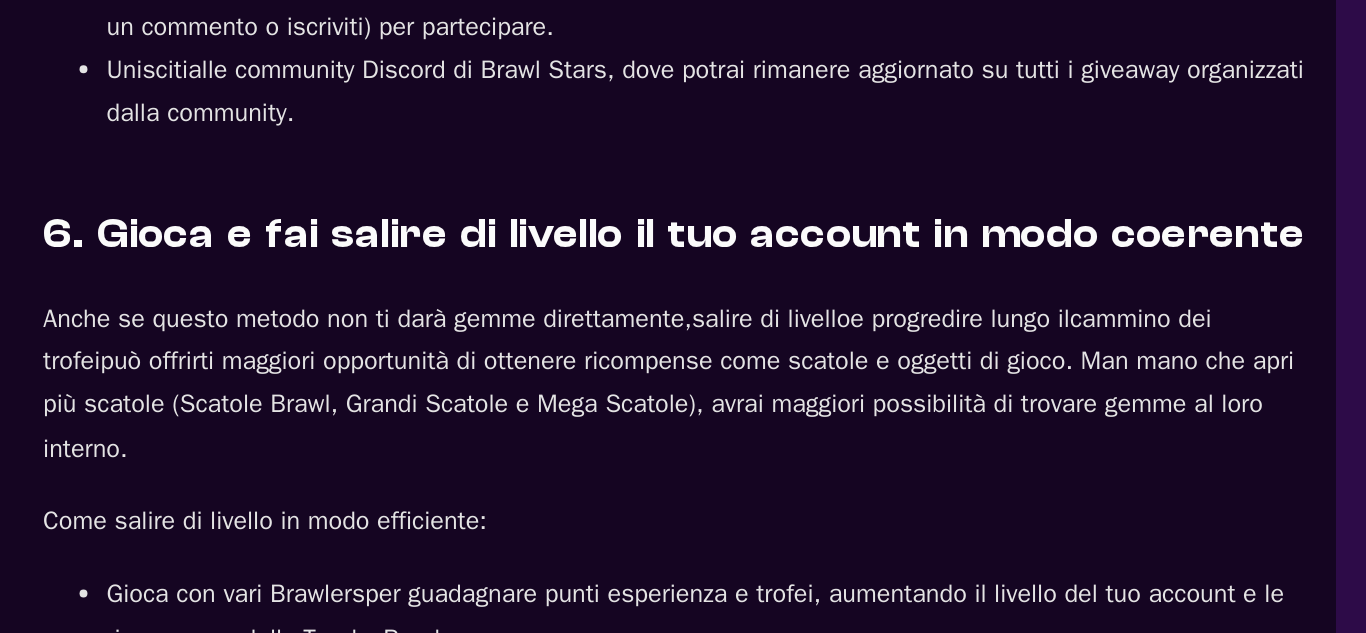 click on "Anche se questo metodo non ti darà gemme direttamente," at bounding box center (248, 434) 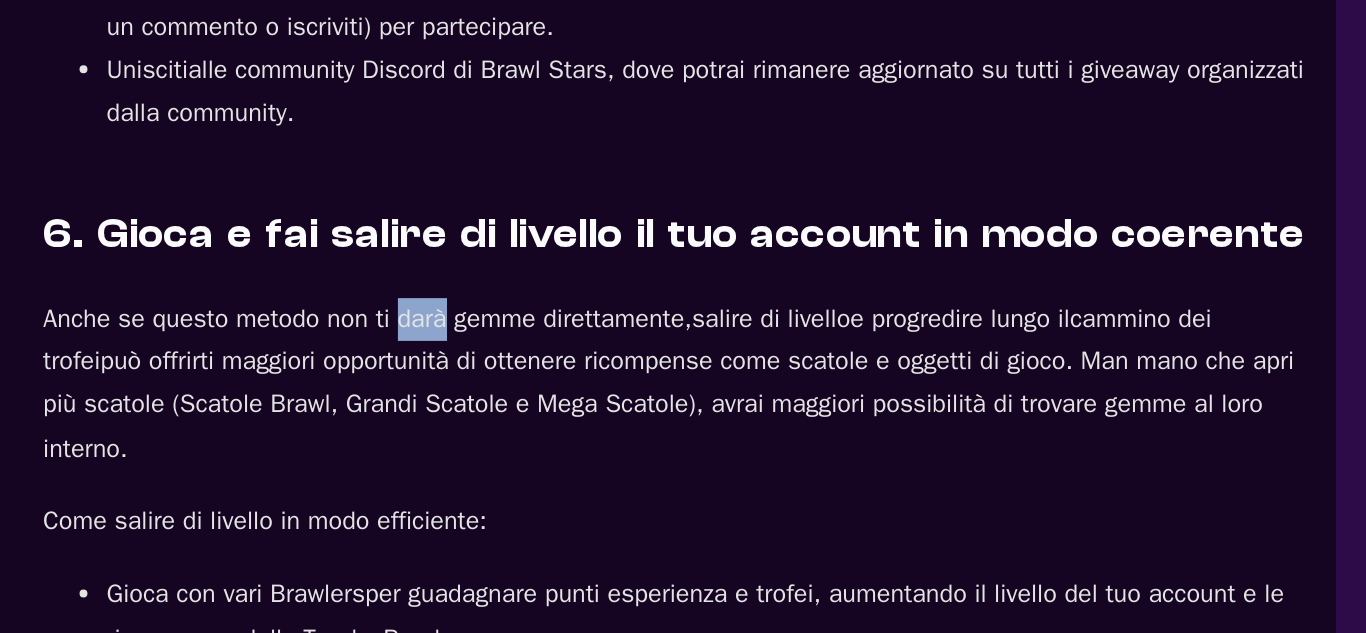 click on "Anche se questo metodo non ti darà gemme direttamente," at bounding box center (248, 434) 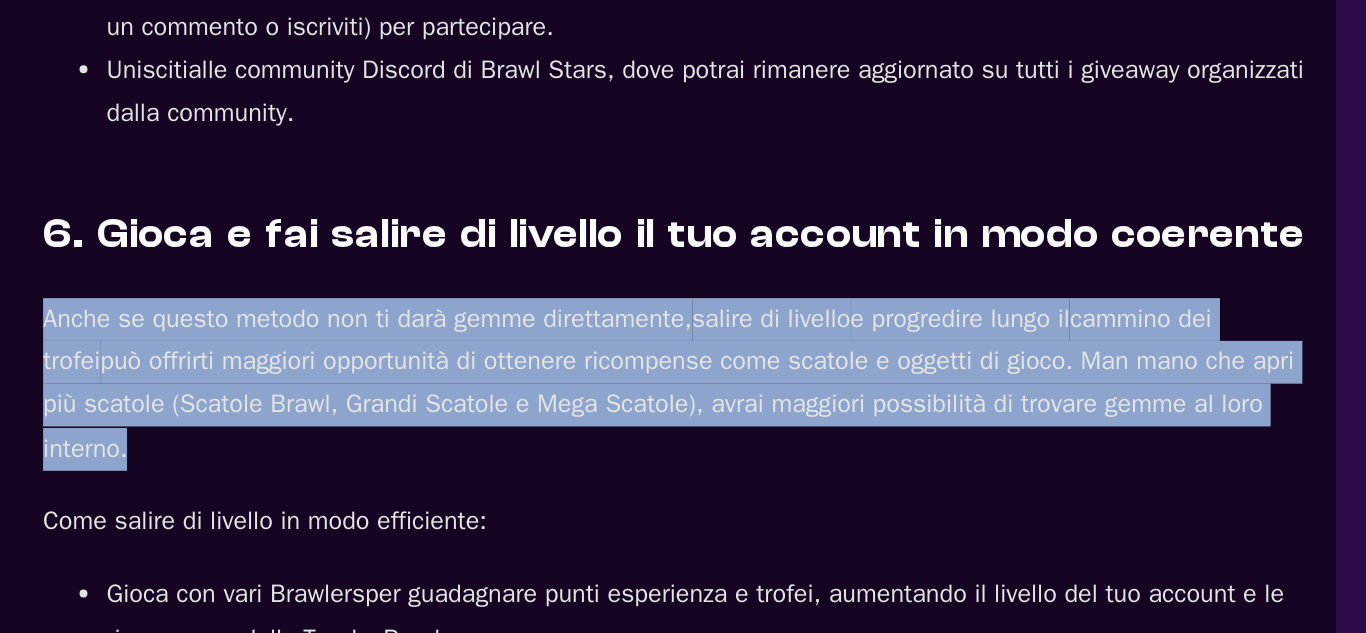 click on "Anche se questo metodo non ti darà gemme direttamente," at bounding box center [248, 434] 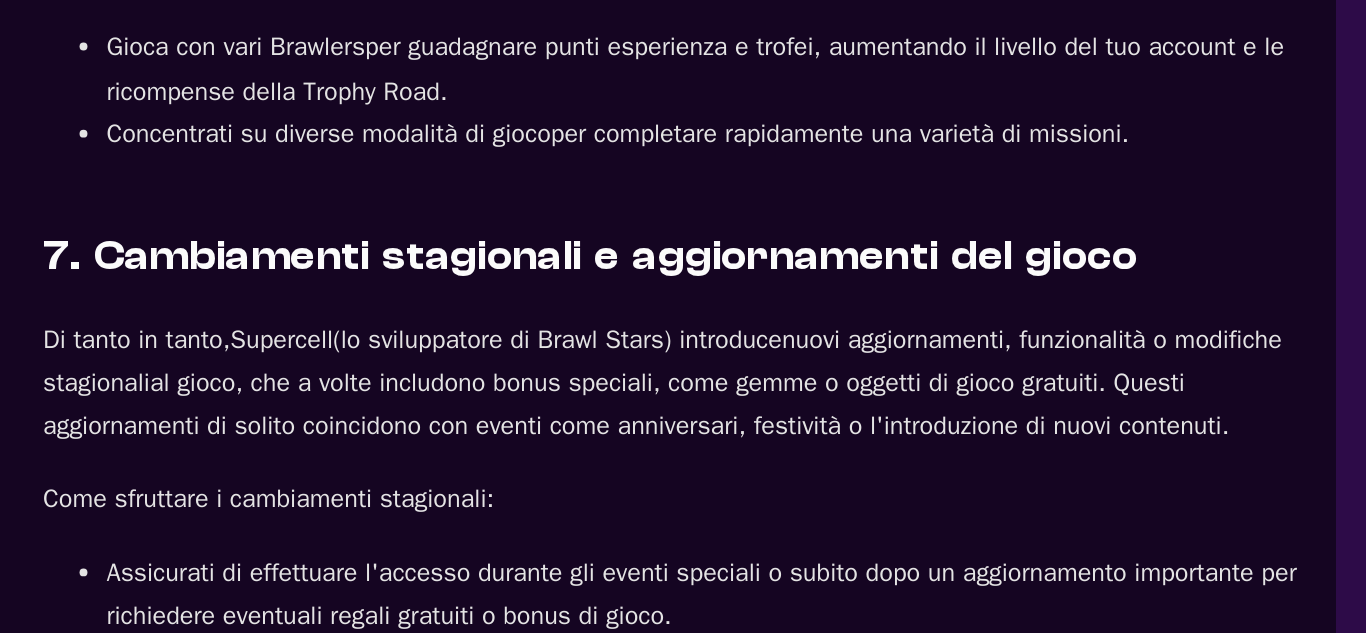 scroll, scrollTop: 4400, scrollLeft: 0, axis: vertical 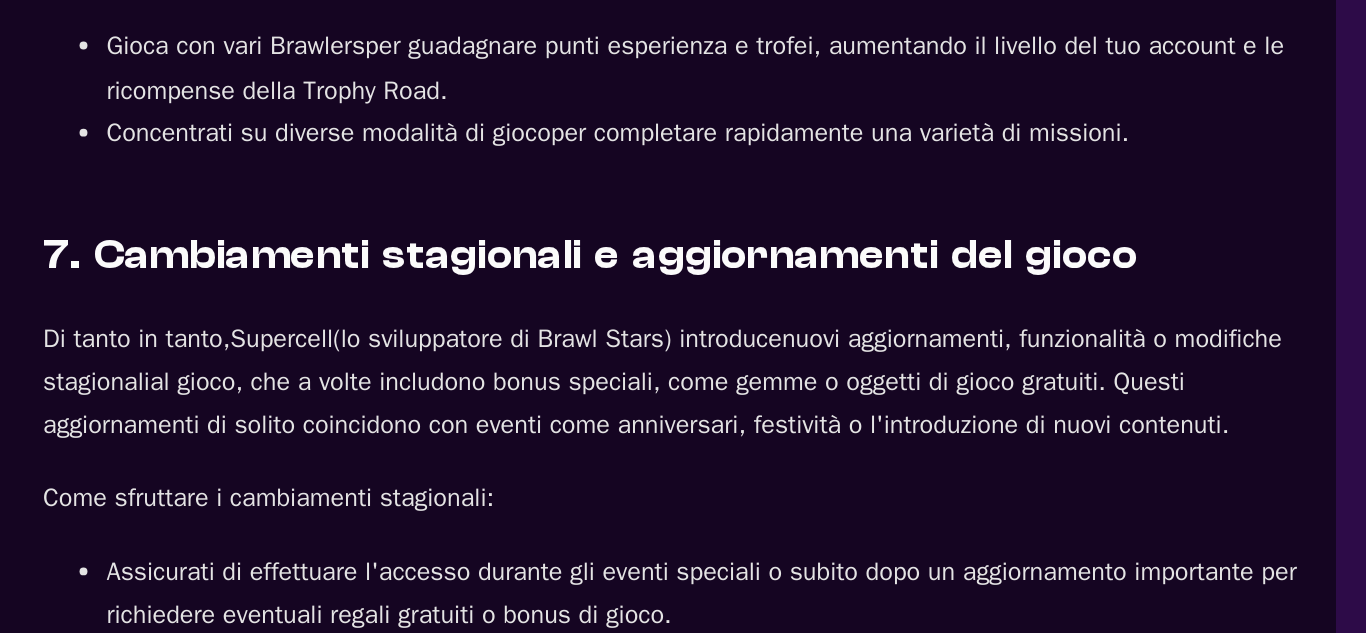 click on "Cosa sono le gemme in Brawl Stars e perché sono importanti?
Le gemme sono la valuta premium di Brawl Stars e possono essere utilizzate per diversi acquisti in-game. Sebbene sia possibile raccogliere monete giocando e completando eventi, le gemme sono molto più rare e preziose. Ecco alcuni dei principali utilizzi delle gemme:
Acquista skin  : personalizza i tuoi Brawlers con skin uniche disponibili nel negozio del gioco.
Sblocca il Brawl Pass  : il Brawl Pass è un percorso di ricompense stagionale che ti dà accesso a più scatole, monete, skin e ricompense uniche.
Ottieni scatole  : acquista scatole grandi o mega scatole con gemme per raccogliere più Brawlers, punti potere e altre risorse.
Acquista offerte speciali  : accedi a offerte esclusive nel gioco che potrebbero includere skin, scatole o altri oggetti speciali scontati.
Gemme gratuite con Coins2Cash: guadagna gemme fuori dal gioco
Coins2Cash (C2C) è un'ottima opzione. C2C gemme di Brawl Stars ." at bounding box center [443, -383] 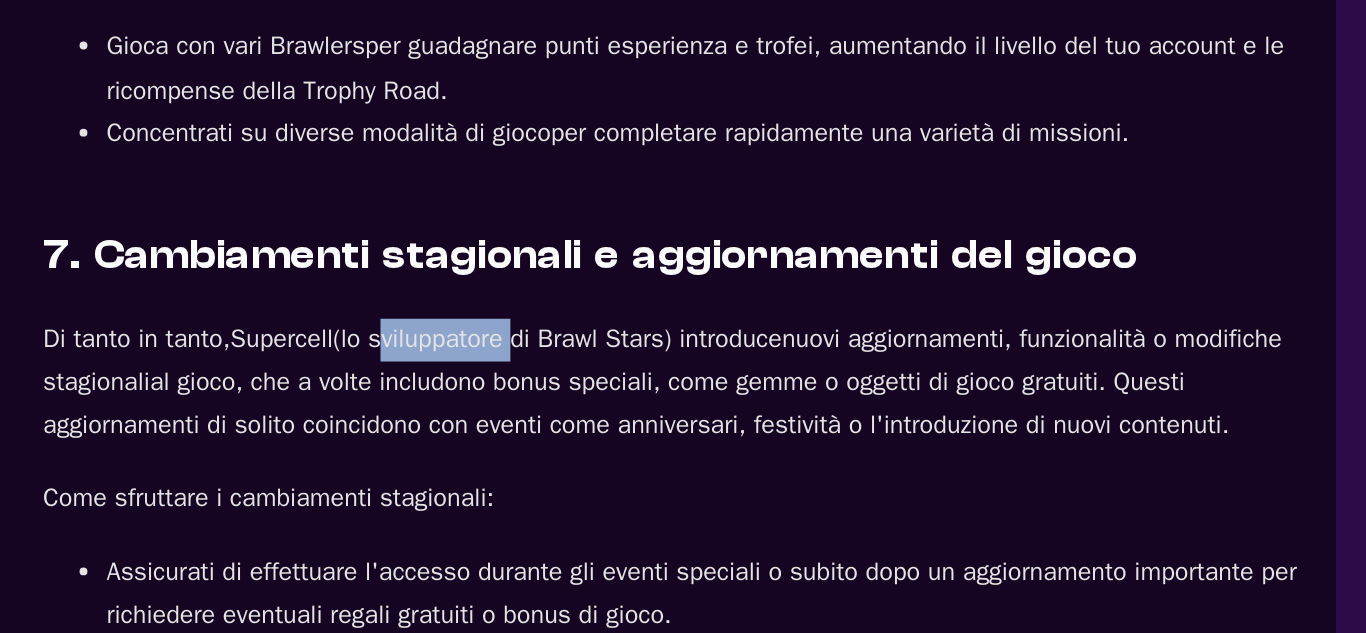 click on "Cosa sono le gemme in Brawl Stars e perché sono importanti?
Le gemme sono la valuta premium di Brawl Stars e possono essere utilizzate per diversi acquisti in-game. Sebbene sia possibile raccogliere monete giocando e completando eventi, le gemme sono molto più rare e preziose. Ecco alcuni dei principali utilizzi delle gemme:
Acquista skin  : personalizza i tuoi Brawlers con skin uniche disponibili nel negozio del gioco.
Sblocca il Brawl Pass  : il Brawl Pass è un percorso di ricompense stagionale che ti dà accesso a più scatole, monete, skin e ricompense uniche.
Ottieni scatole  : acquista scatole grandi o mega scatole con gemme per raccogliere più Brawlers, punti potere e altre risorse.
Acquista offerte speciali  : accedi a offerte esclusive nel gioco che potrebbero includere skin, scatole o altri oggetti speciali scontati.
Gemme gratuite con Coins2Cash: guadagna gemme fuori dal gioco
Coins2Cash (C2C) è un'ottima opzione. C2C gemme di Brawl Stars ." at bounding box center [443, -383] 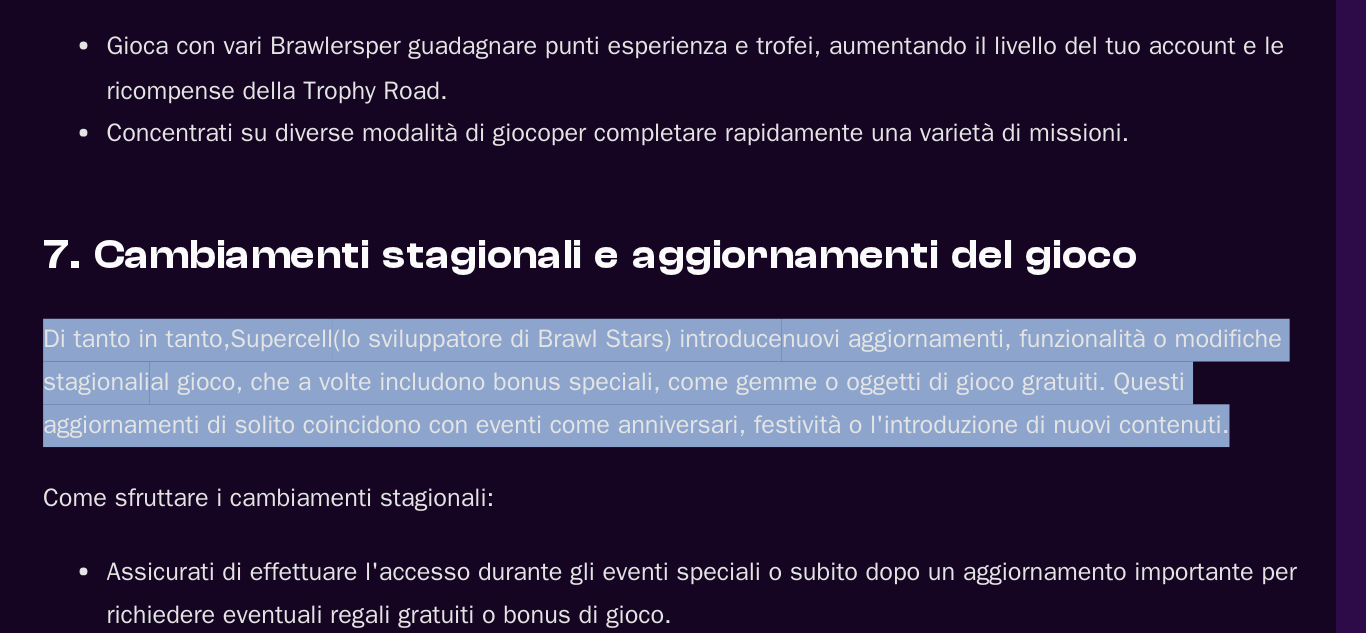 click on "Cosa sono le gemme in Brawl Stars e perché sono importanti?
Le gemme sono la valuta premium di Brawl Stars e possono essere utilizzate per diversi acquisti in-game. Sebbene sia possibile raccogliere monete giocando e completando eventi, le gemme sono molto più rare e preziose. Ecco alcuni dei principali utilizzi delle gemme:
Acquista skin  : personalizza i tuoi Brawlers con skin uniche disponibili nel negozio del gioco.
Sblocca il Brawl Pass  : il Brawl Pass è un percorso di ricompense stagionale che ti dà accesso a più scatole, monete, skin e ricompense uniche.
Ottieni scatole  : acquista scatole grandi o mega scatole con gemme per raccogliere più Brawlers, punti potere e altre risorse.
Acquista offerte speciali  : accedi a offerte esclusive nel gioco che potrebbero includere skin, scatole o altri oggetti speciali scontati.
Gemme gratuite con Coins2Cash: guadagna gemme fuori dal gioco
Coins2Cash (C2C) è un'ottima opzione. C2C gemme di Brawl Stars ." at bounding box center [443, -383] 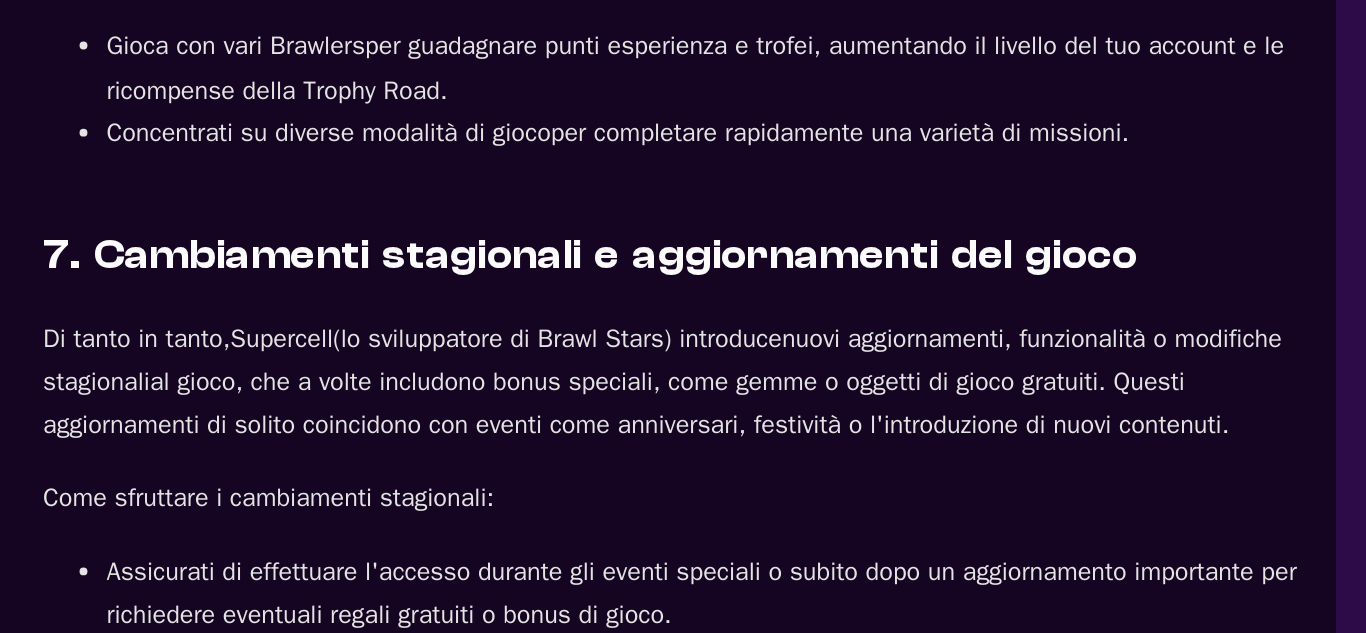 click on "Cosa sono le gemme in Brawl Stars e perché sono importanti?
Le gemme sono la valuta premium di Brawl Stars e possono essere utilizzate per diversi acquisti in-game. Sebbene sia possibile raccogliere monete giocando e completando eventi, le gemme sono molto più rare e preziose. Ecco alcuni dei principali utilizzi delle gemme:
Acquista skin  : personalizza i tuoi Brawlers con skin uniche disponibili nel negozio del gioco.
Sblocca il Brawl Pass  : il Brawl Pass è un percorso di ricompense stagionale che ti dà accesso a più scatole, monete, skin e ricompense uniche.
Ottieni scatole  : acquista scatole grandi o mega scatole con gemme per raccogliere più Brawlers, punti potere e altre risorse.
Acquista offerte speciali  : accedi a offerte esclusive nel gioco che potrebbero includere skin, scatole o altri oggetti speciali scontati.
Gemme gratuite con Coins2Cash: guadagna gemme fuori dal gioco
Coins2Cash (C2C) è un'ottima opzione. C2C gemme di Brawl Stars ." at bounding box center [443, -383] 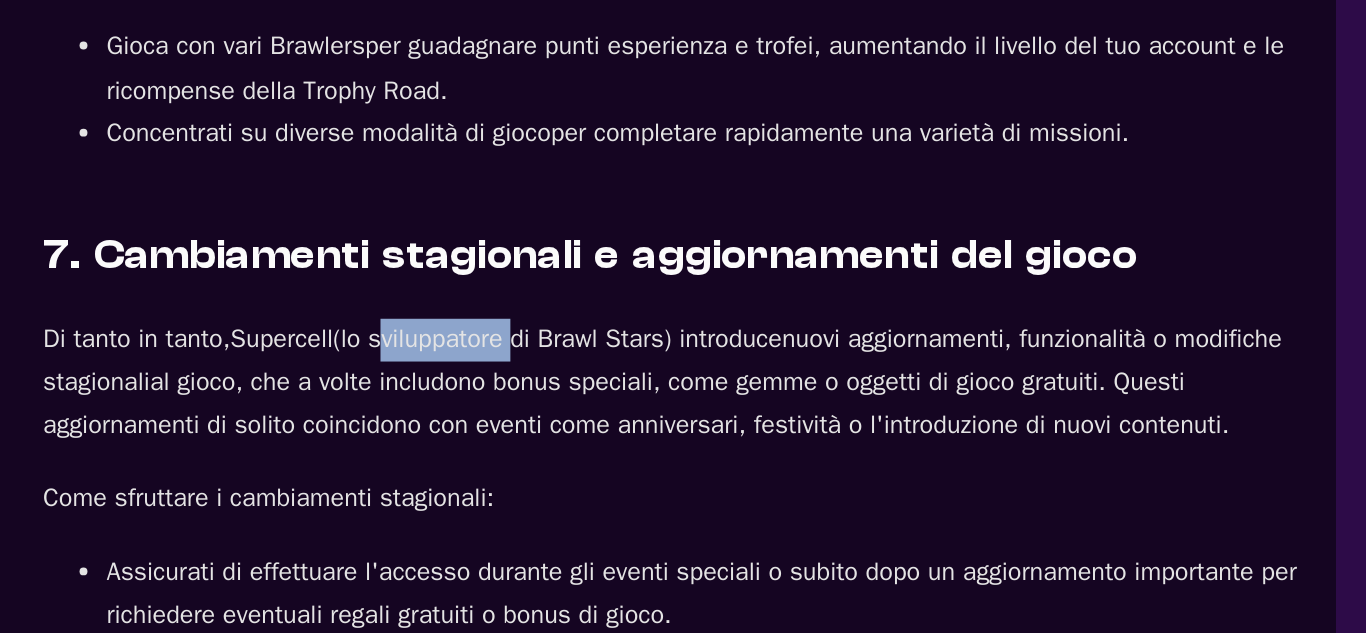 click on "Cosa sono le gemme in Brawl Stars e perché sono importanti?
Le gemme sono la valuta premium di Brawl Stars e possono essere utilizzate per diversi acquisti in-game. Sebbene sia possibile raccogliere monete giocando e completando eventi, le gemme sono molto più rare e preziose. Ecco alcuni dei principali utilizzi delle gemme:
Acquista skin  : personalizza i tuoi Brawlers con skin uniche disponibili nel negozio del gioco.
Sblocca il Brawl Pass  : il Brawl Pass è un percorso di ricompense stagionale che ti dà accesso a più scatole, monete, skin e ricompense uniche.
Ottieni scatole  : acquista scatole grandi o mega scatole con gemme per raccogliere più Brawlers, punti potere e altre risorse.
Acquista offerte speciali  : accedi a offerte esclusive nel gioco che potrebbero includere skin, scatole o altri oggetti speciali scontati.
Gemme gratuite con Coins2Cash: guadagna gemme fuori dal gioco
Coins2Cash (C2C) è un'ottima opzione. C2C gemme di Brawl Stars ." at bounding box center (443, -383) 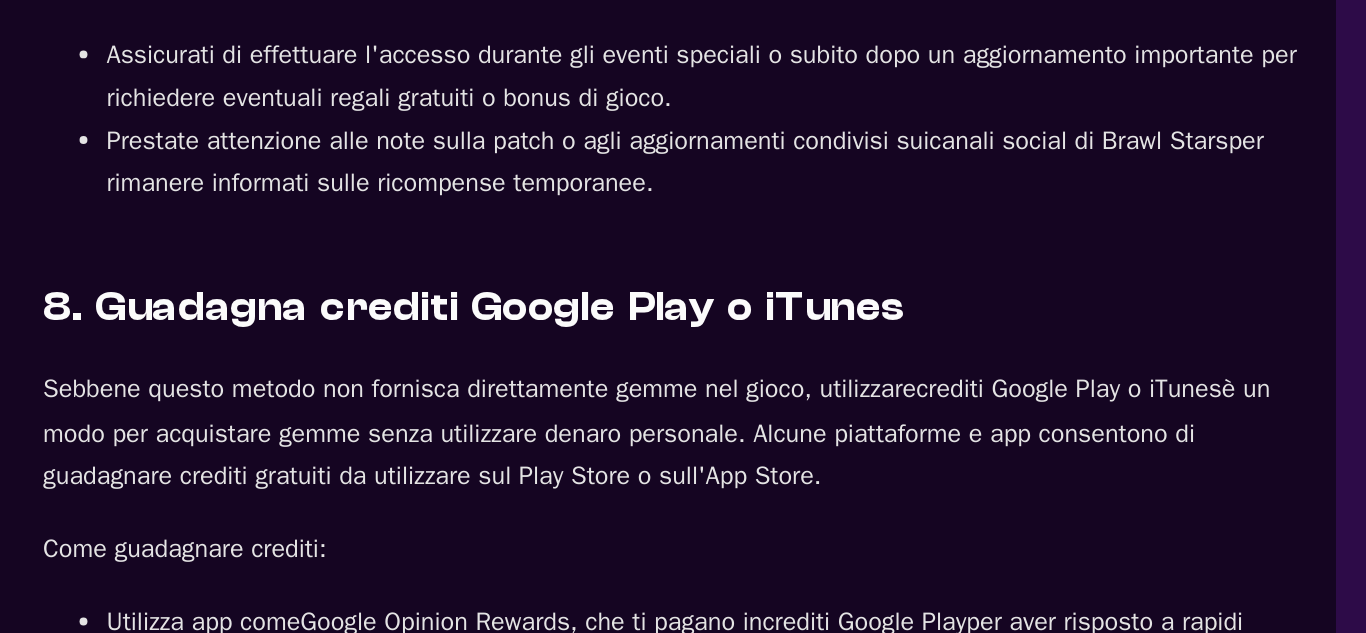 click on "Cosa sono le gemme in Brawl Stars e perché sono importanti?
Le gemme sono la valuta premium di Brawl Stars e possono essere utilizzate per diversi acquisti in-game. Sebbene sia possibile raccogliere monete giocando e completando eventi, le gemme sono molto più rare e preziose. Ecco alcuni dei principali utilizzi delle gemme:
Acquista skin  : personalizza i tuoi Brawlers con skin uniche disponibili nel negozio del gioco.
Sblocca il Brawl Pass  : il Brawl Pass è un percorso di ricompense stagionale che ti dà accesso a più scatole, monete, skin e ricompense uniche.
Ottieni scatole  : acquista scatole grandi o mega scatole con gemme per raccogliere più Brawlers, punti potere e altre risorse.
Acquista offerte speciali  : accedi a offerte esclusive nel gioco che potrebbero includere skin, scatole o altri oggetti speciali scontati.
Gemme gratuite con Coins2Cash: guadagna gemme fuori dal gioco
Coins2Cash (C2C) è un'ottima opzione. C2C gemme di Brawl Stars ." at bounding box center (443, -709) 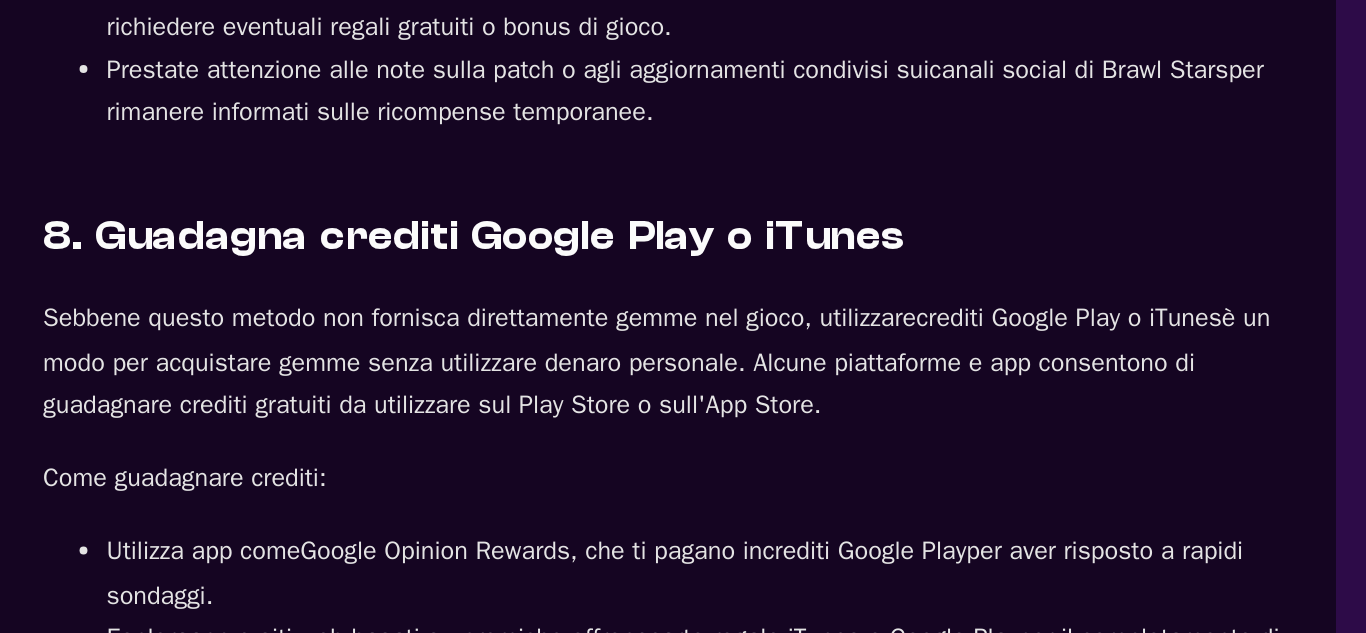 scroll, scrollTop: 4790, scrollLeft: 0, axis: vertical 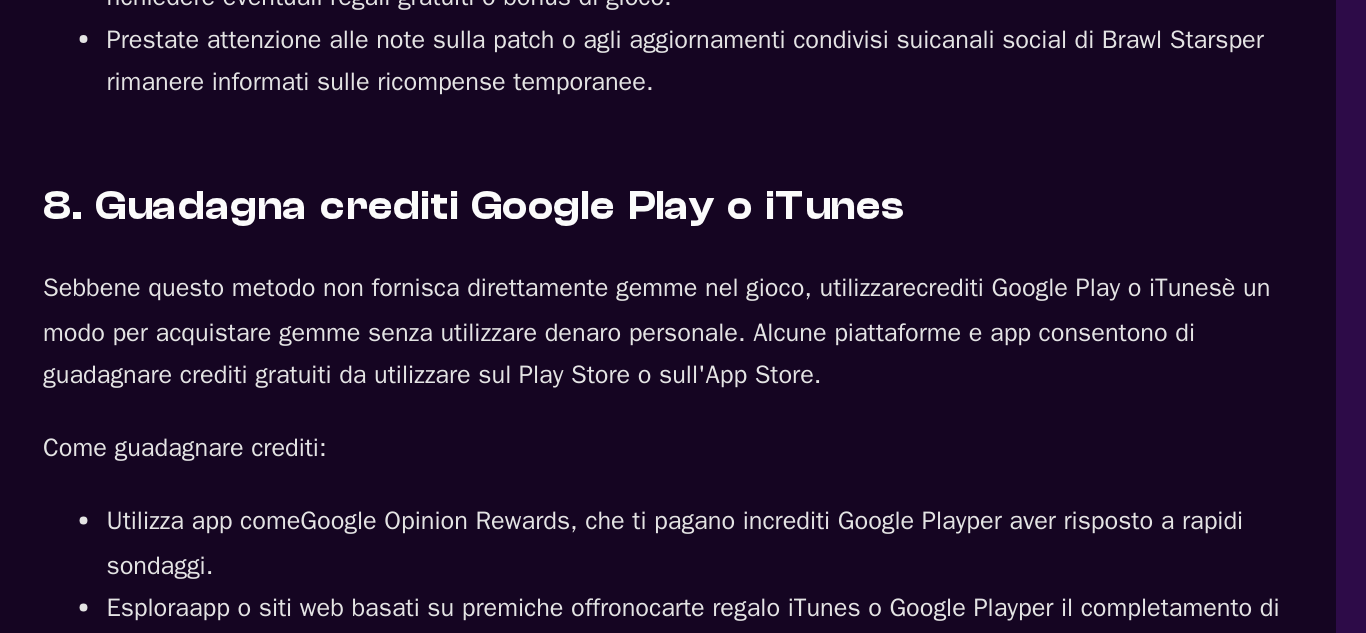 click on "Sebbene questo metodo non fornisca direttamente gemme nel gioco, utilizzare crediti Google Play o iTunes è un modo per acquistare gemme senza utilizzare denaro personale. Alcune piattaforme e app consentono di guadagnare crediti gratuiti da utilizzare sul Play Store o sull'App Store." at bounding box center (443, 443) 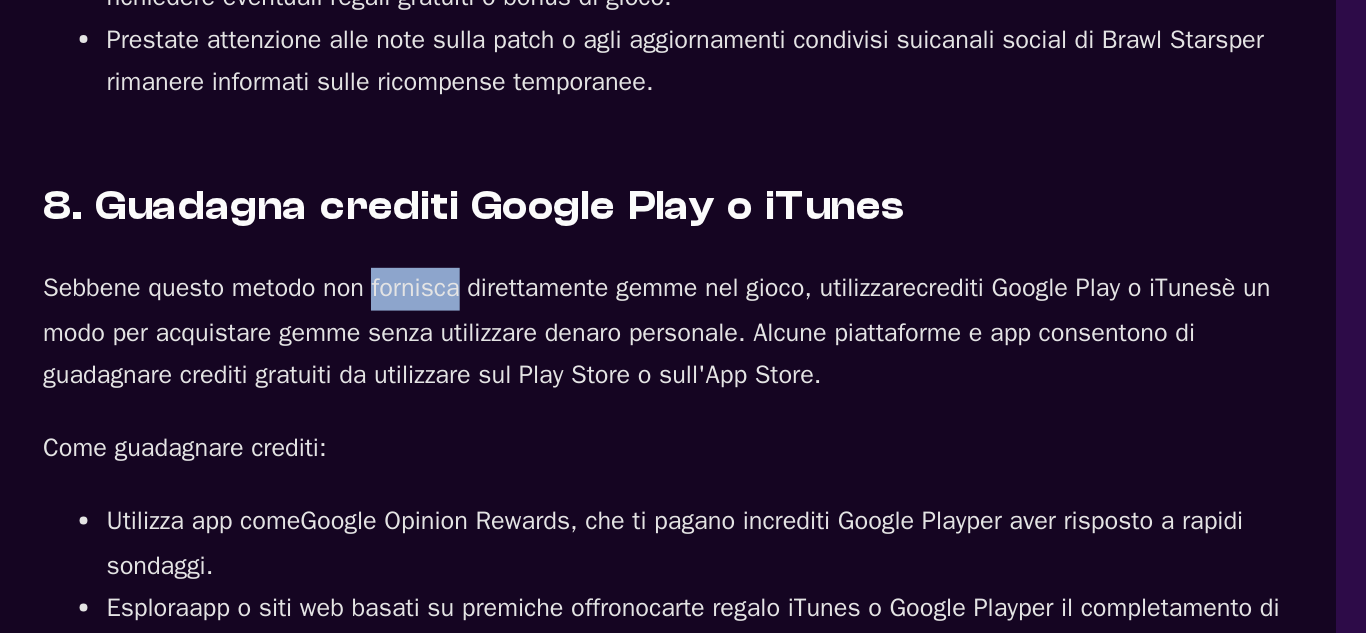 click on "Sebbene questo metodo non fornisca direttamente gemme nel gioco, utilizzare crediti Google Play o iTunes è un modo per acquistare gemme senza utilizzare denaro personale. Alcune piattaforme e app consentono di guadagnare crediti gratuiti da utilizzare sul Play Store o sull'App Store." at bounding box center (443, 443) 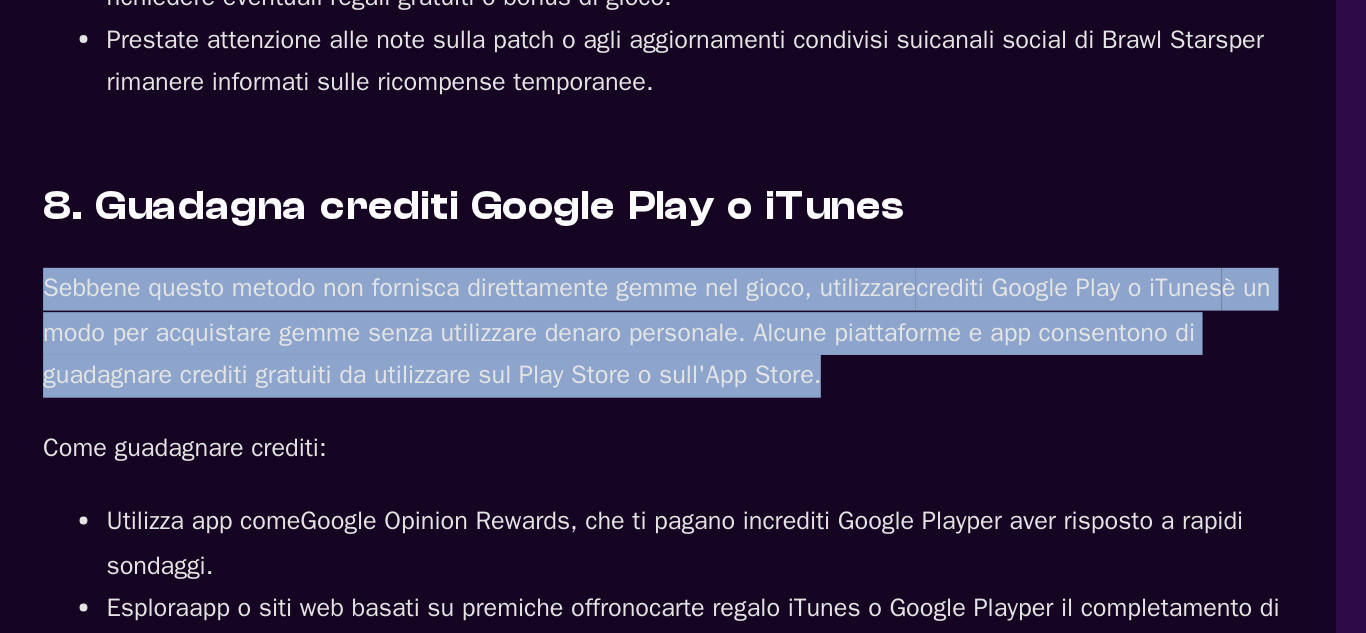 click on "Sebbene questo metodo non fornisca direttamente gemme nel gioco, utilizzare" at bounding box center (318, 415) 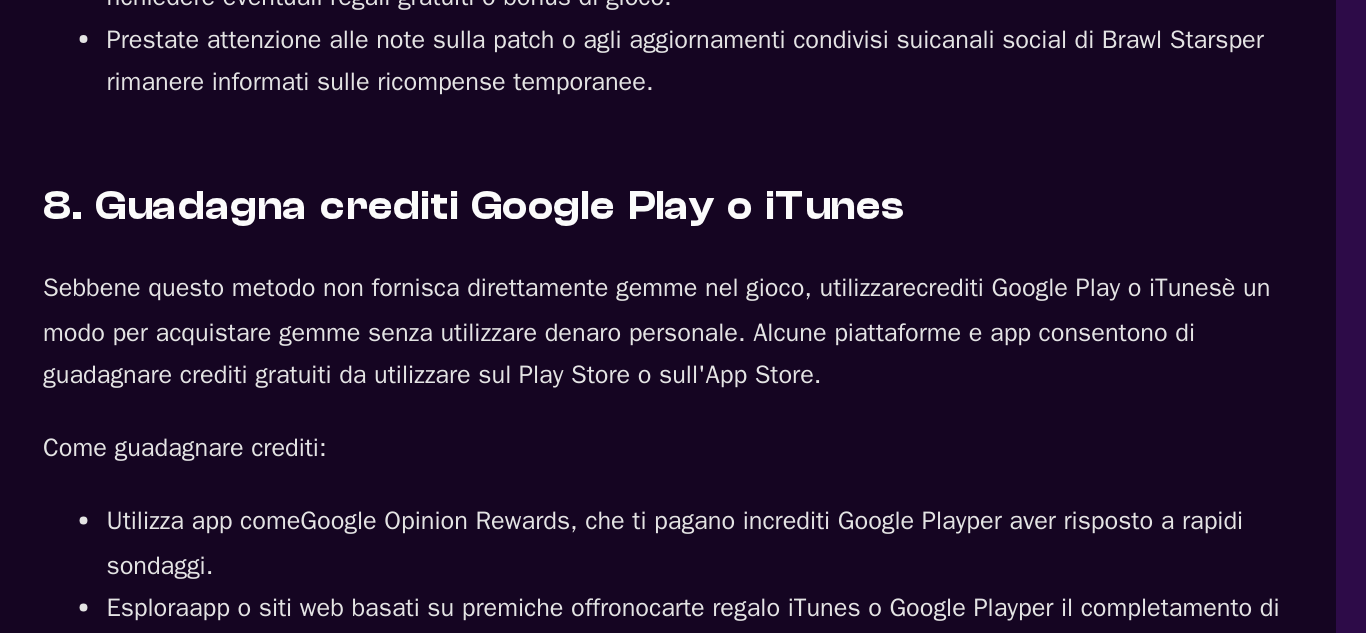 click on "Sebbene questo metodo non fornisca direttamente gemme nel gioco, utilizzare" at bounding box center (318, 415) 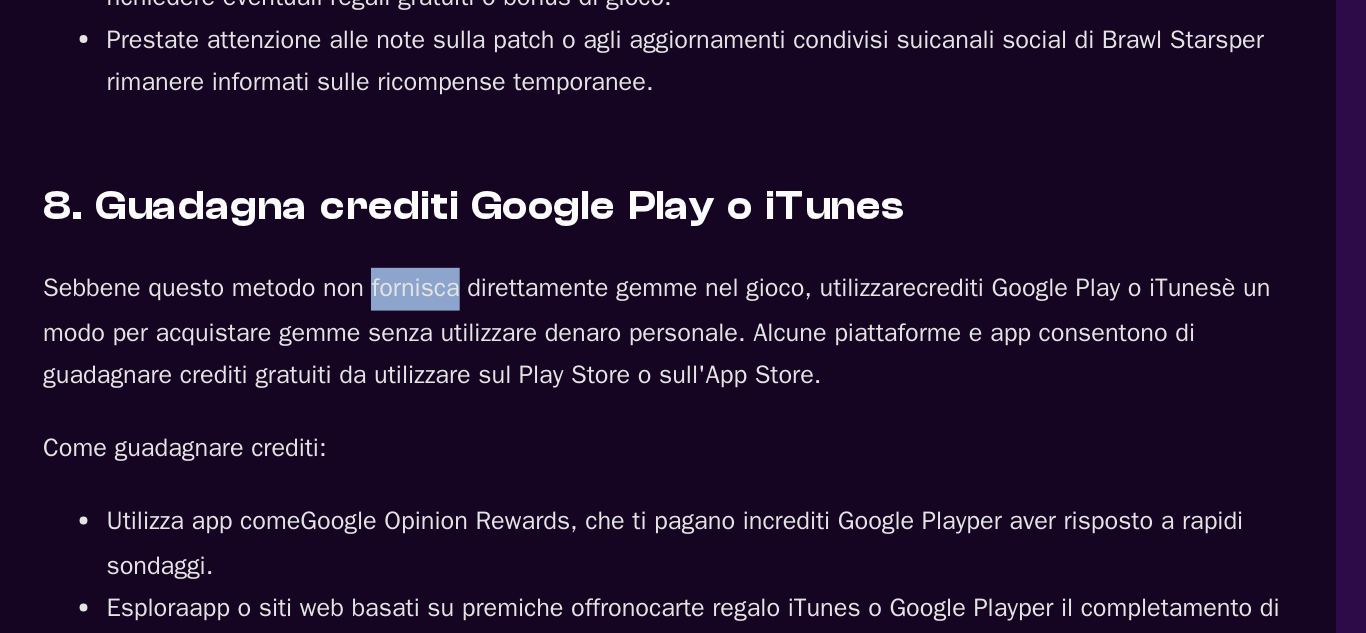 click on "Sebbene questo metodo non fornisca direttamente gemme nel gioco, utilizzare" at bounding box center (318, 415) 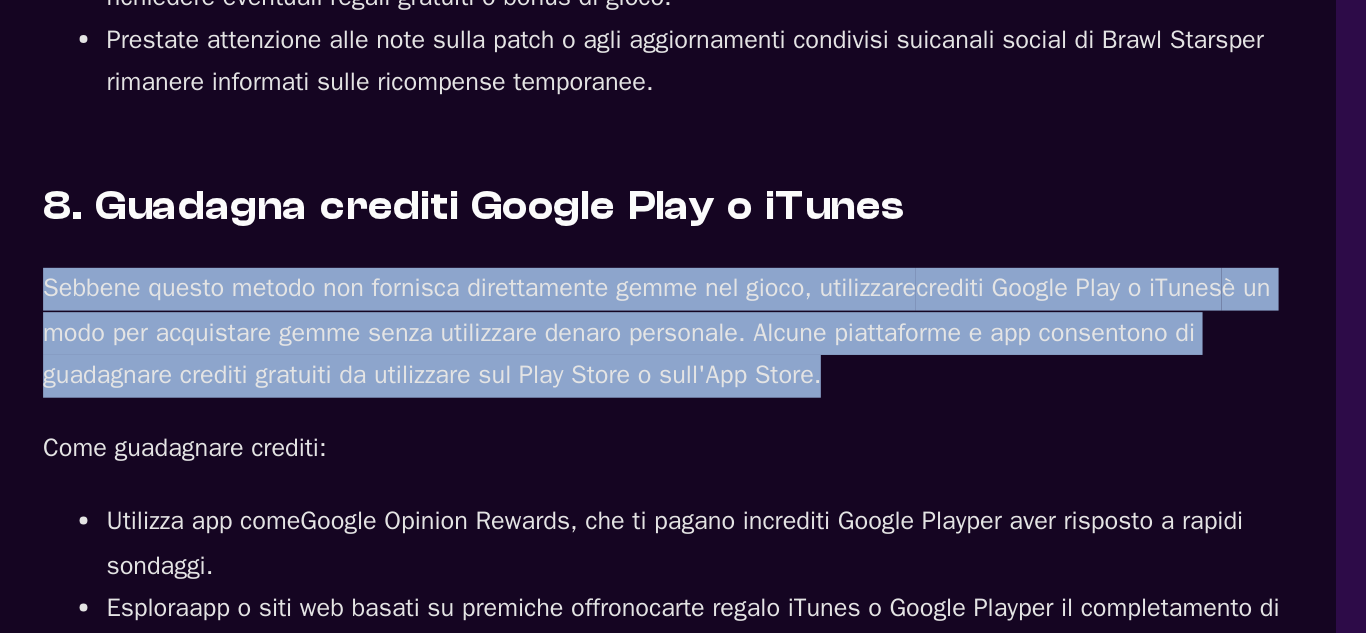 click on "Sebbene questo metodo non fornisca direttamente gemme nel gioco, utilizzare" at bounding box center [318, 415] 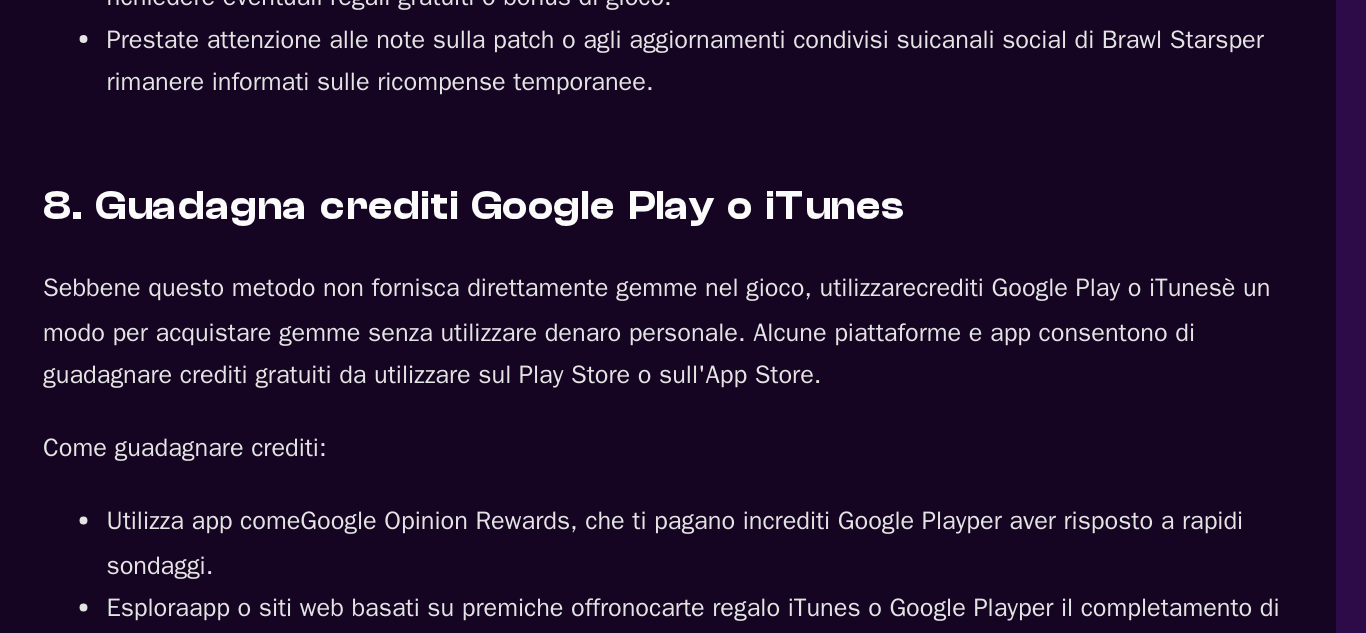 click on "Sebbene questo metodo non fornisca direttamente gemme nel gioco, utilizzare" at bounding box center [318, 415] 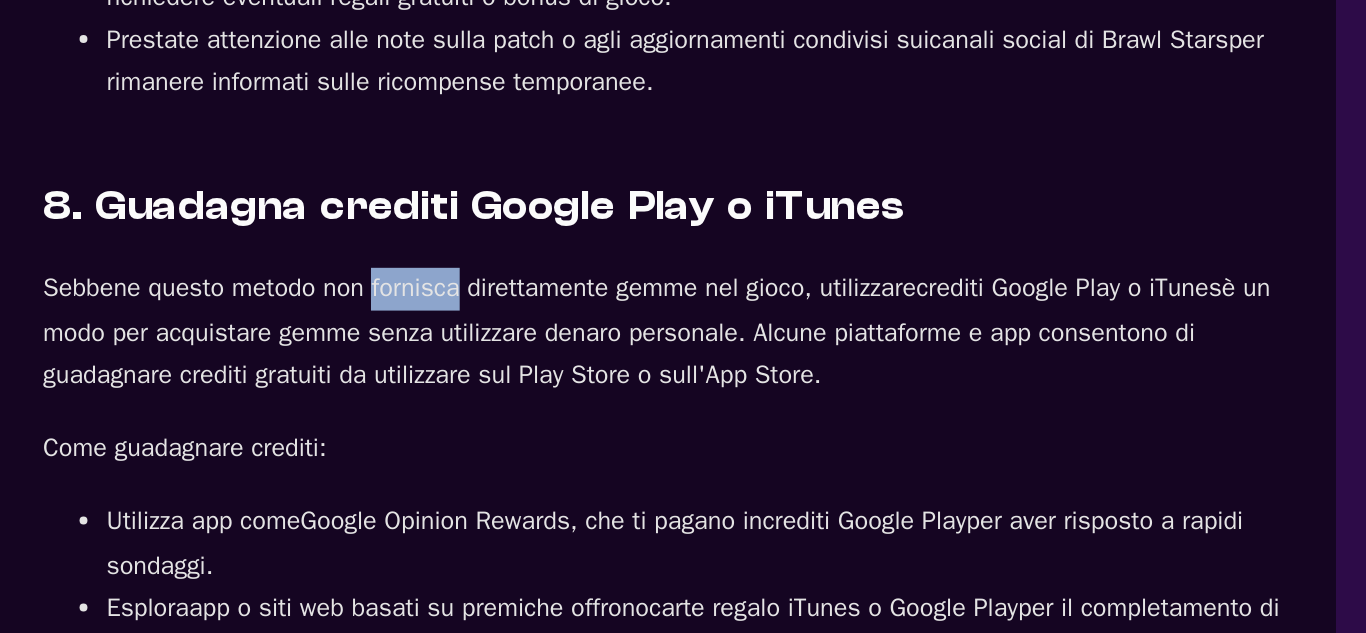 click on "Sebbene questo metodo non fornisca direttamente gemme nel gioco, utilizzare" at bounding box center (318, 415) 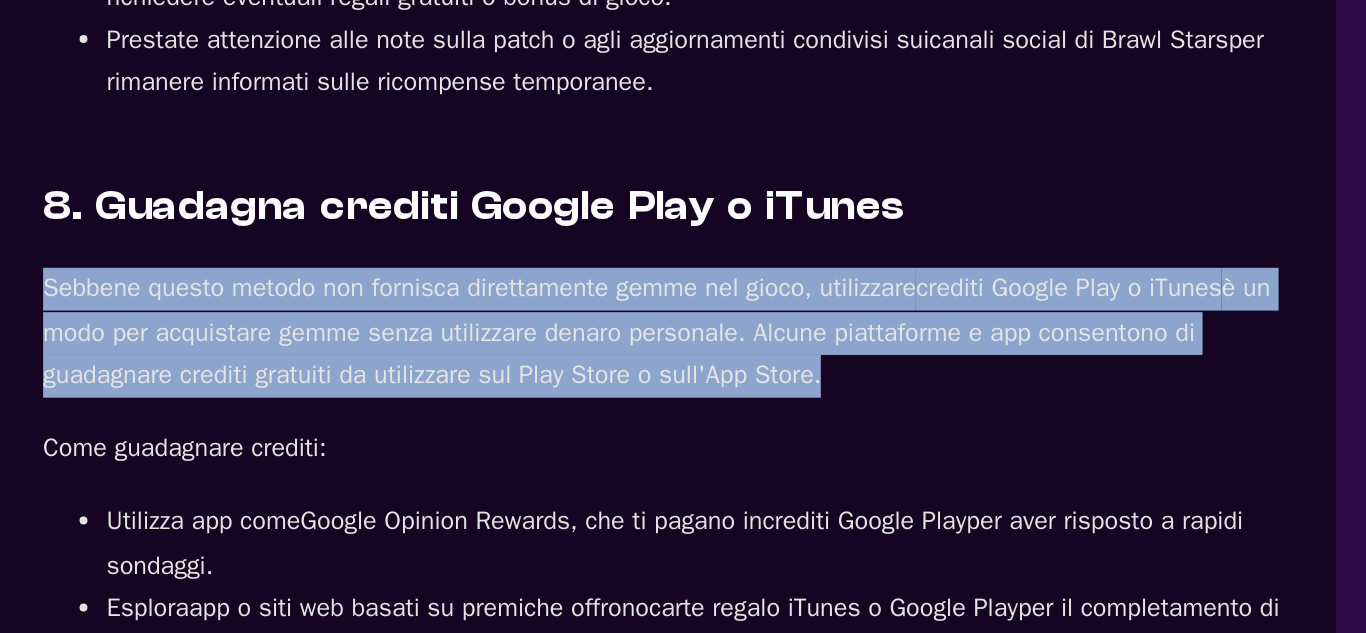 click on "Sebbene questo metodo non fornisca direttamente gemme nel gioco, utilizzare" at bounding box center [318, 415] 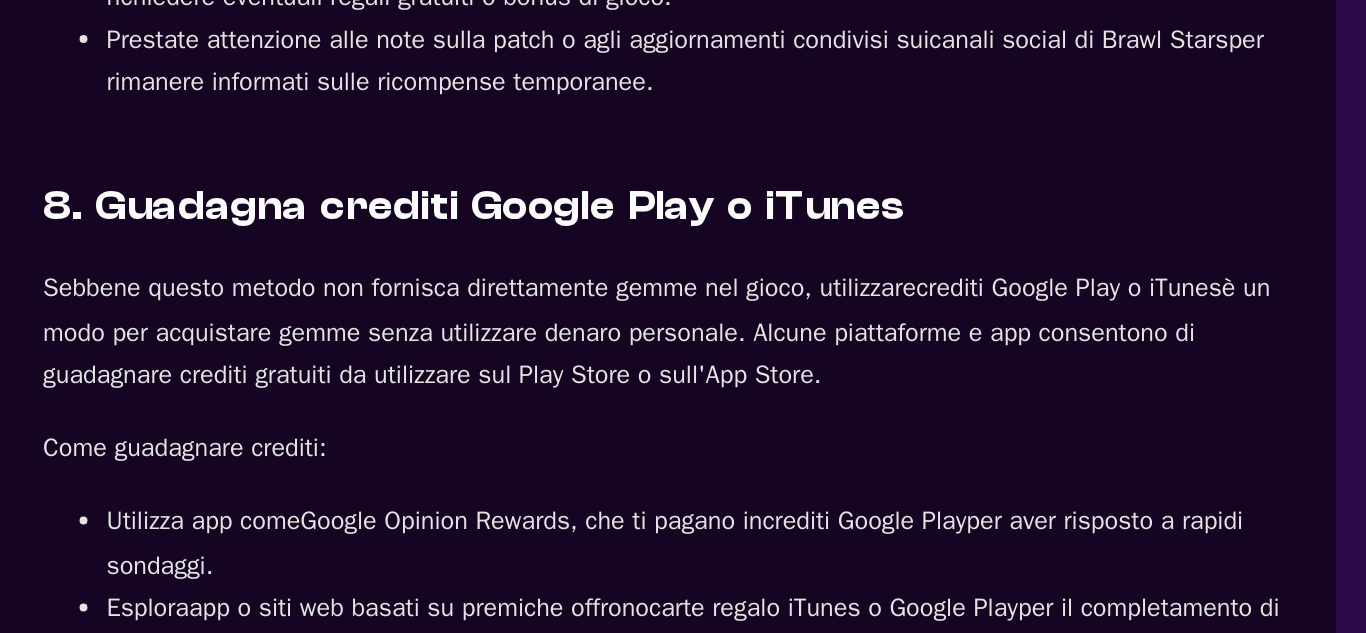 click on "Sebbene questo metodo non fornisca direttamente gemme nel gioco, utilizzare" at bounding box center [318, 415] 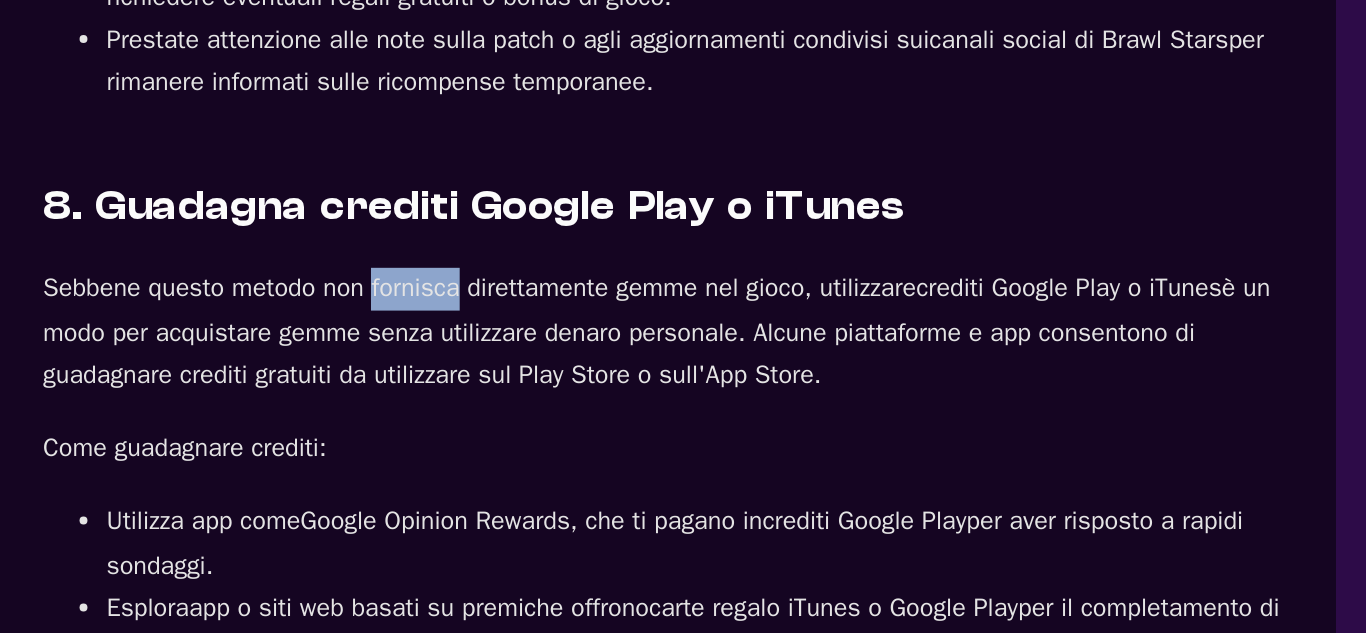 click on "Sebbene questo metodo non fornisca direttamente gemme nel gioco, utilizzare" at bounding box center [318, 415] 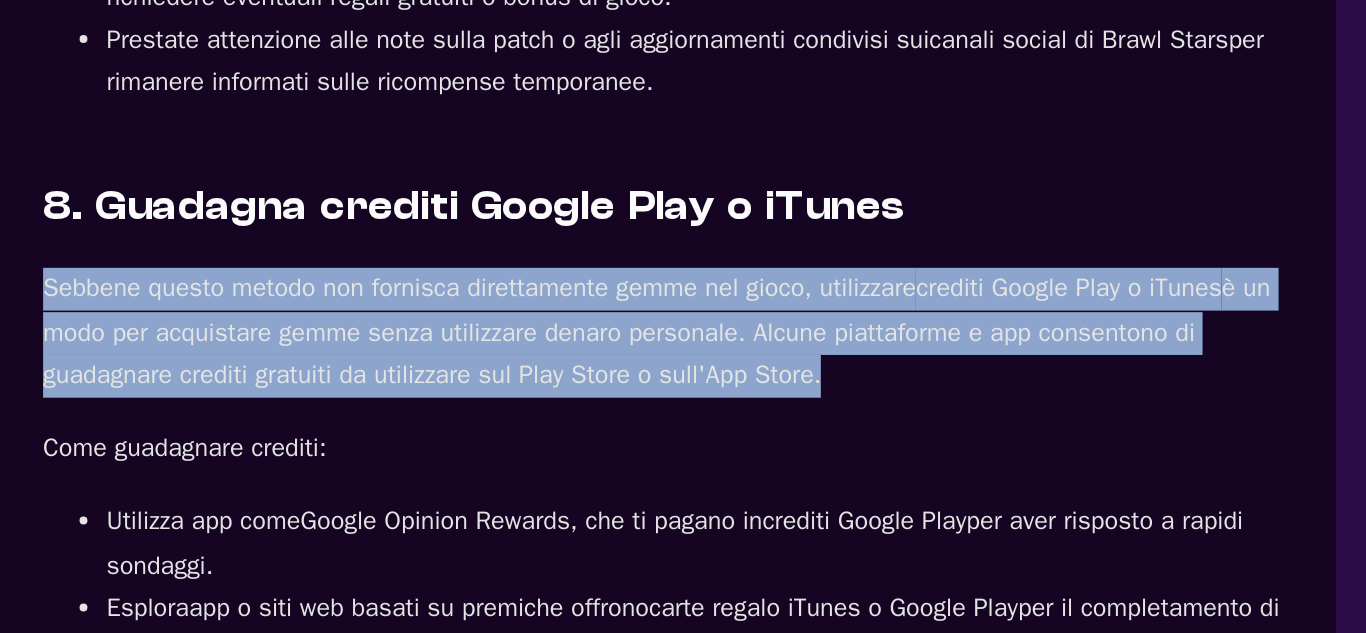 click on "Sebbene questo metodo non fornisca direttamente gemme nel gioco, utilizzare" at bounding box center [318, 415] 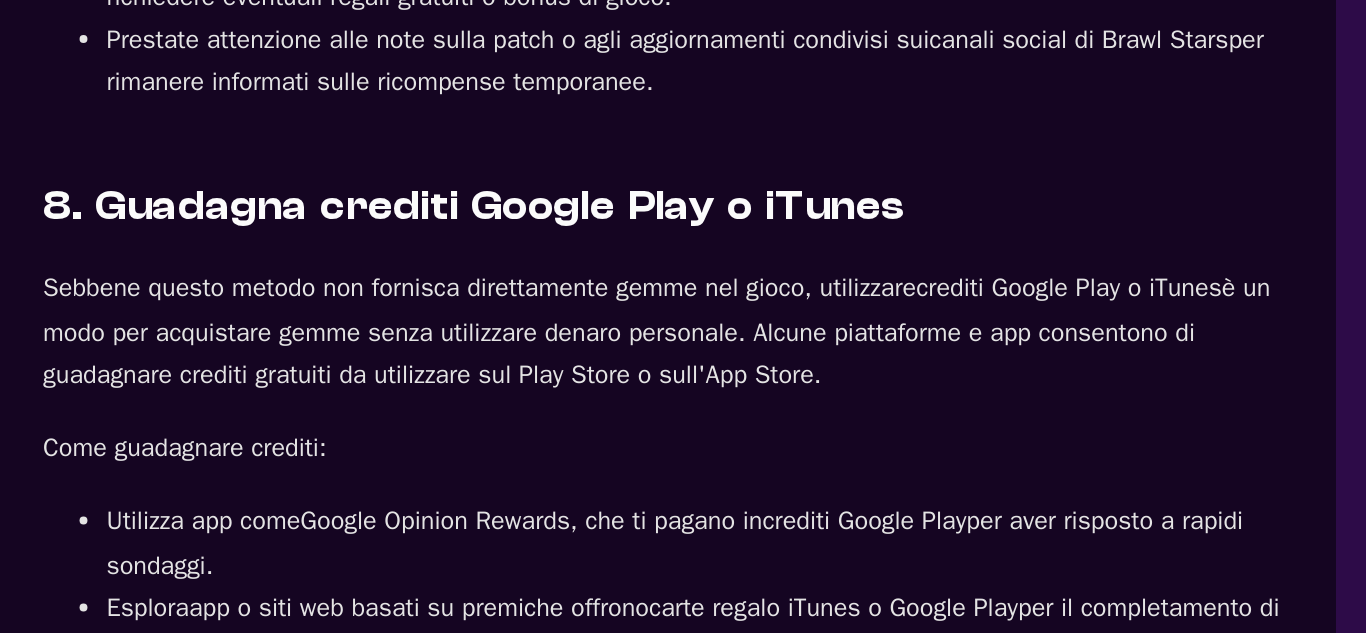 click on "Sebbene questo metodo non fornisca direttamente gemme nel gioco, utilizzare" at bounding box center (318, 415) 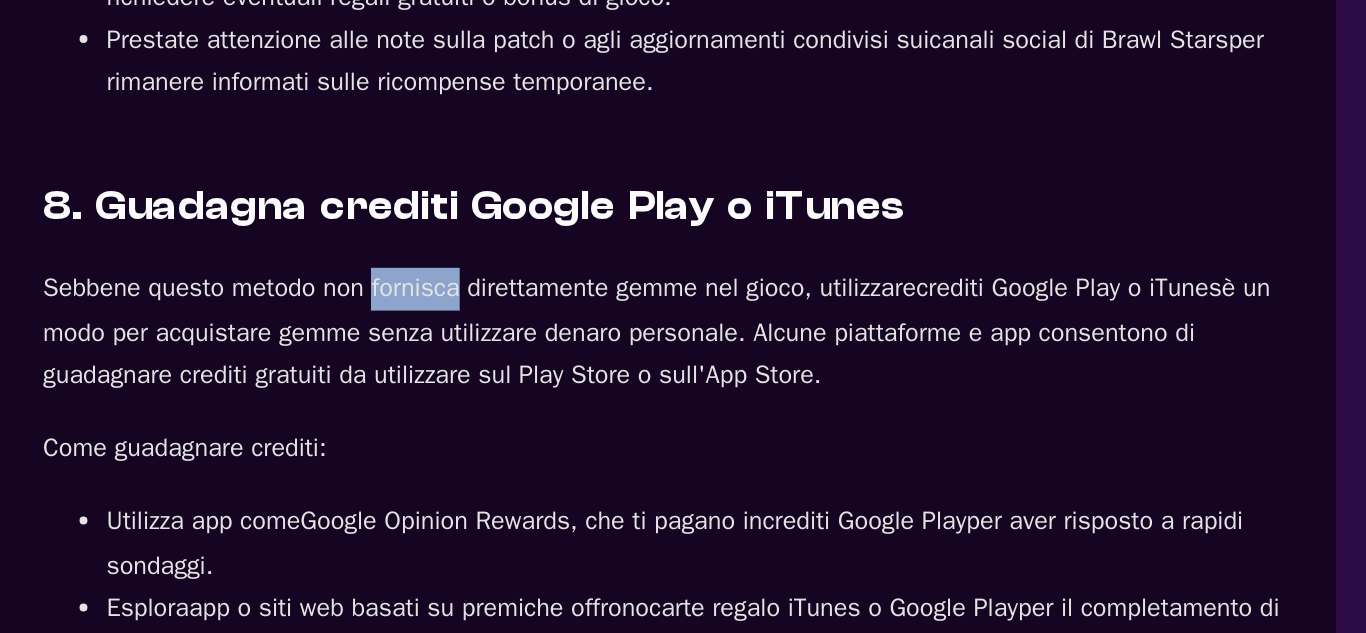 click on "Sebbene questo metodo non fornisca direttamente gemme nel gioco, utilizzare" at bounding box center (318, 415) 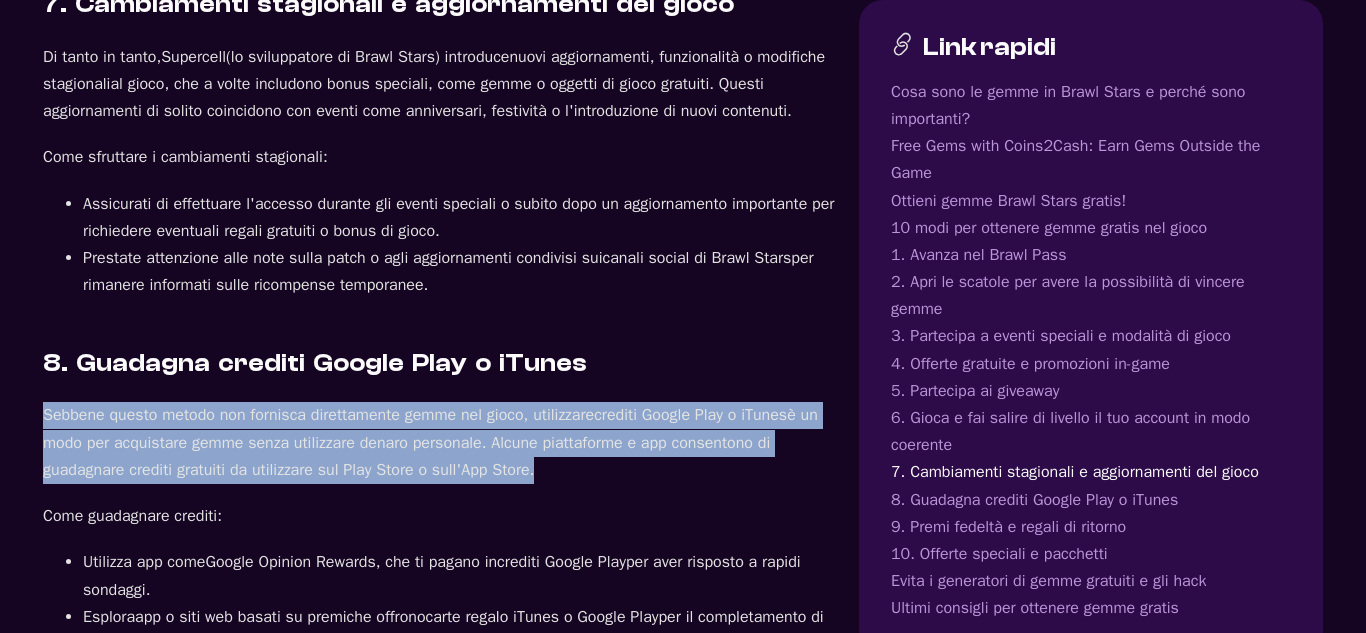 click on "per rimanere informati sulle ricompense temporanee." at bounding box center [448, 271] 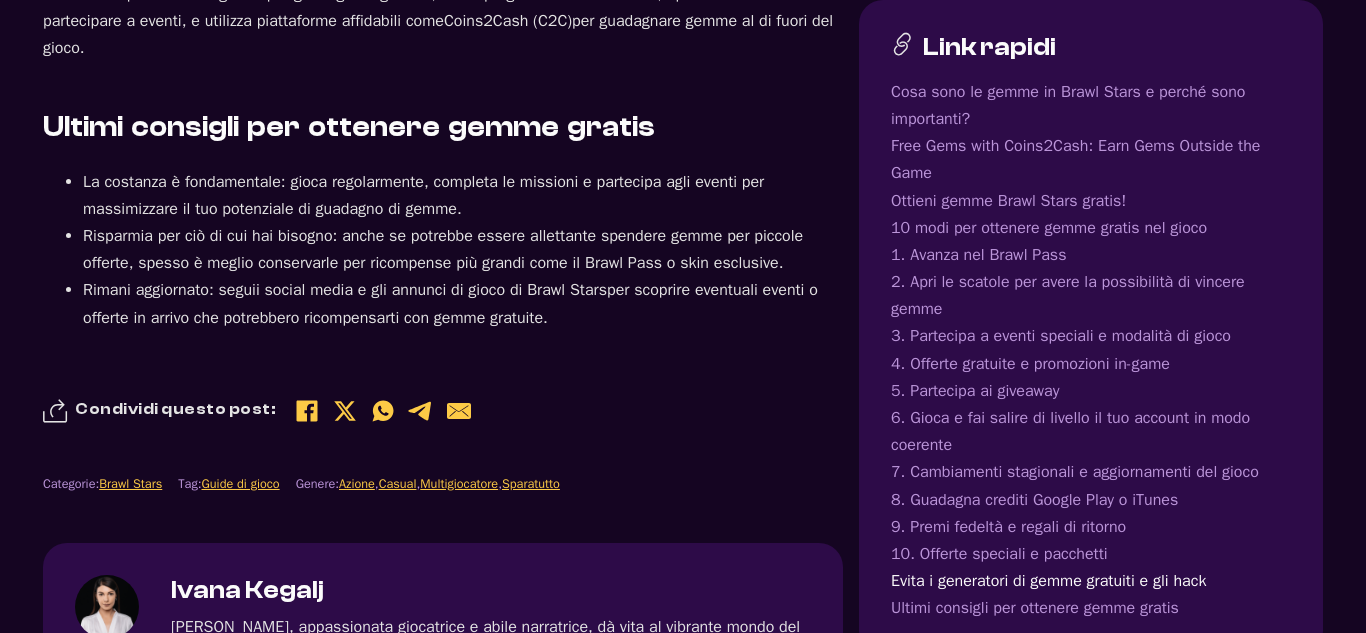scroll, scrollTop: 6548, scrollLeft: 0, axis: vertical 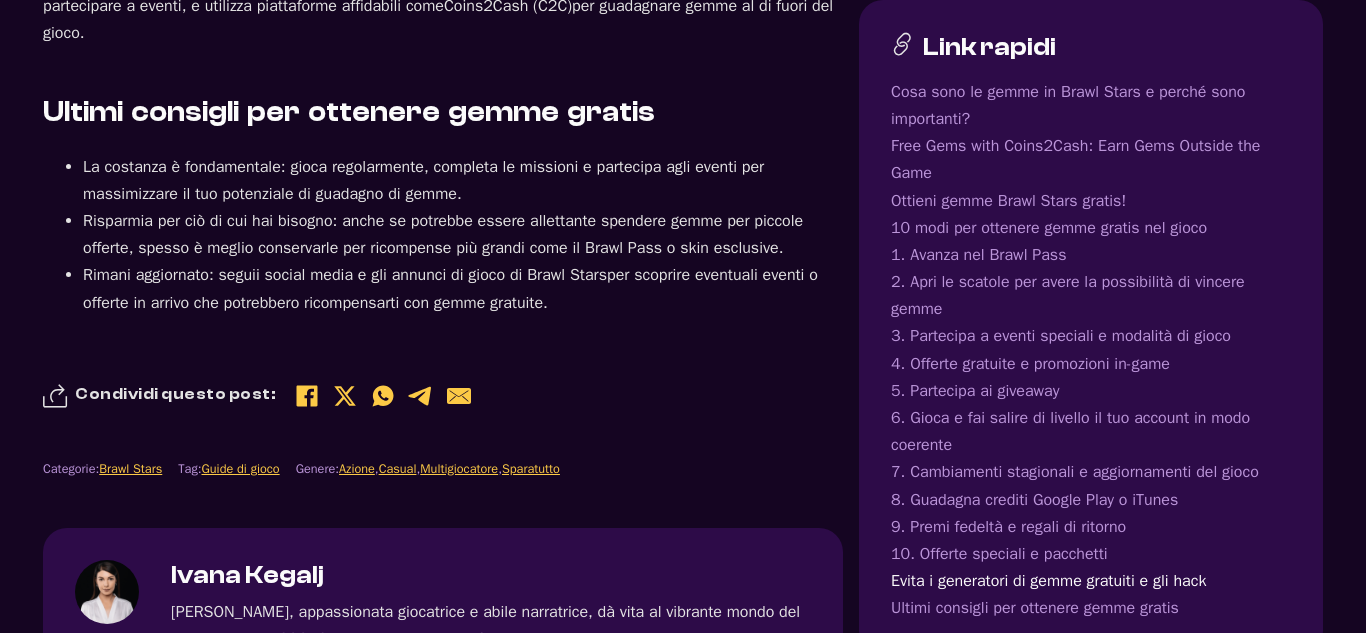 click on ": anche se potrebbe essere allettante spendere gemme per piccole offerte, spesso è meglio conservarle per ricompense più grandi come il Brawl Pass o skin esclusive." at bounding box center (443, 234) 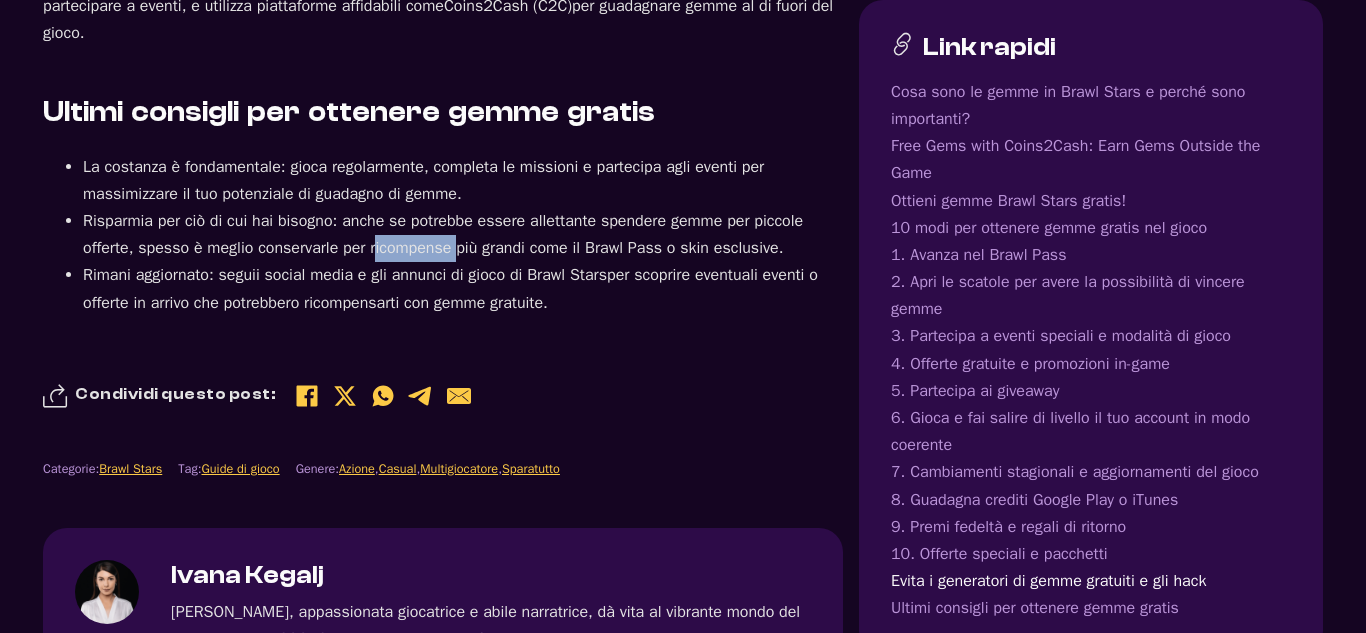 click on ": anche se potrebbe essere allettante spendere gemme per piccole offerte, spesso è meglio conservarle per ricompense più grandi come il Brawl Pass o skin esclusive." at bounding box center (443, 234) 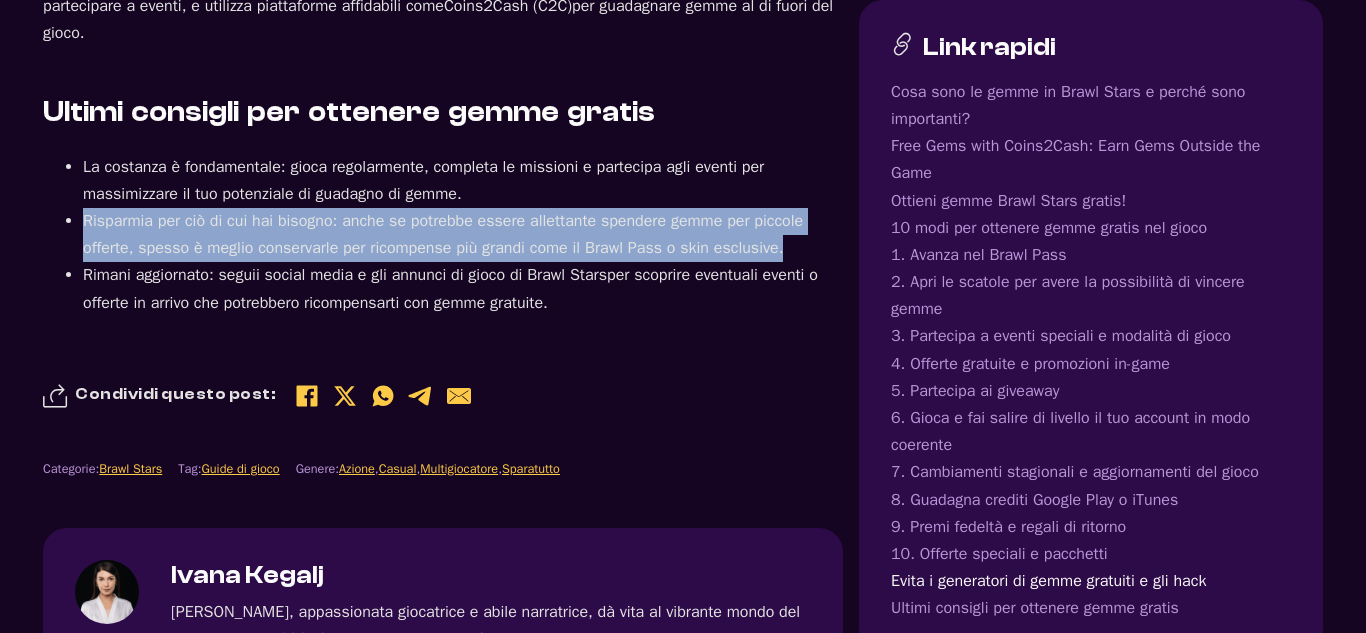click on "Risparmia per ciò di cui hai bisogno  : anche se potrebbe essere allettante spendere gemme per piccole offerte, spesso è meglio conservarle per ricompense più grandi come il Brawl Pass o skin esclusive." at bounding box center [463, 235] 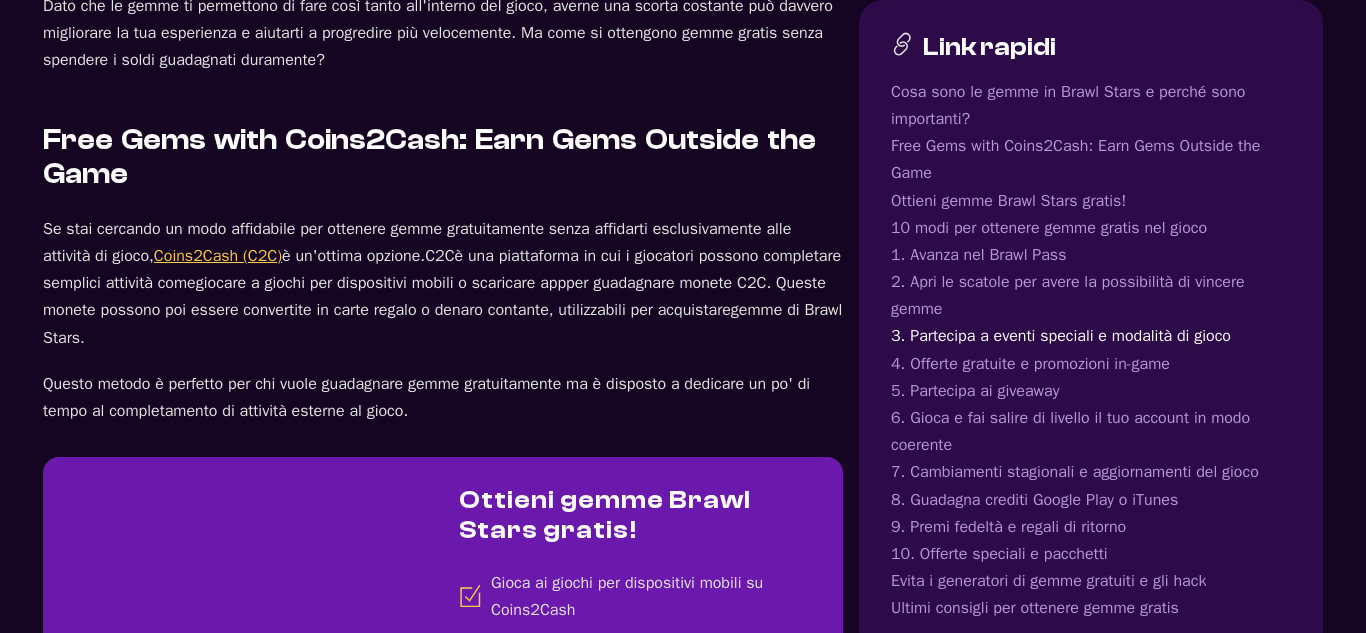 scroll, scrollTop: 0, scrollLeft: 0, axis: both 